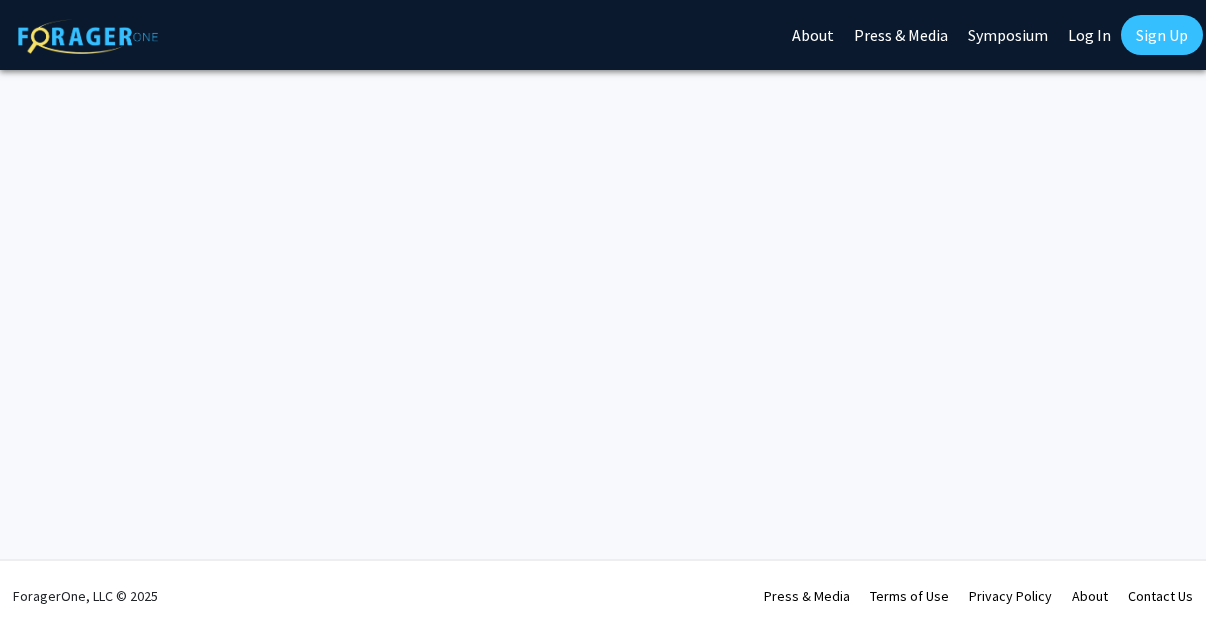 scroll, scrollTop: 0, scrollLeft: 0, axis: both 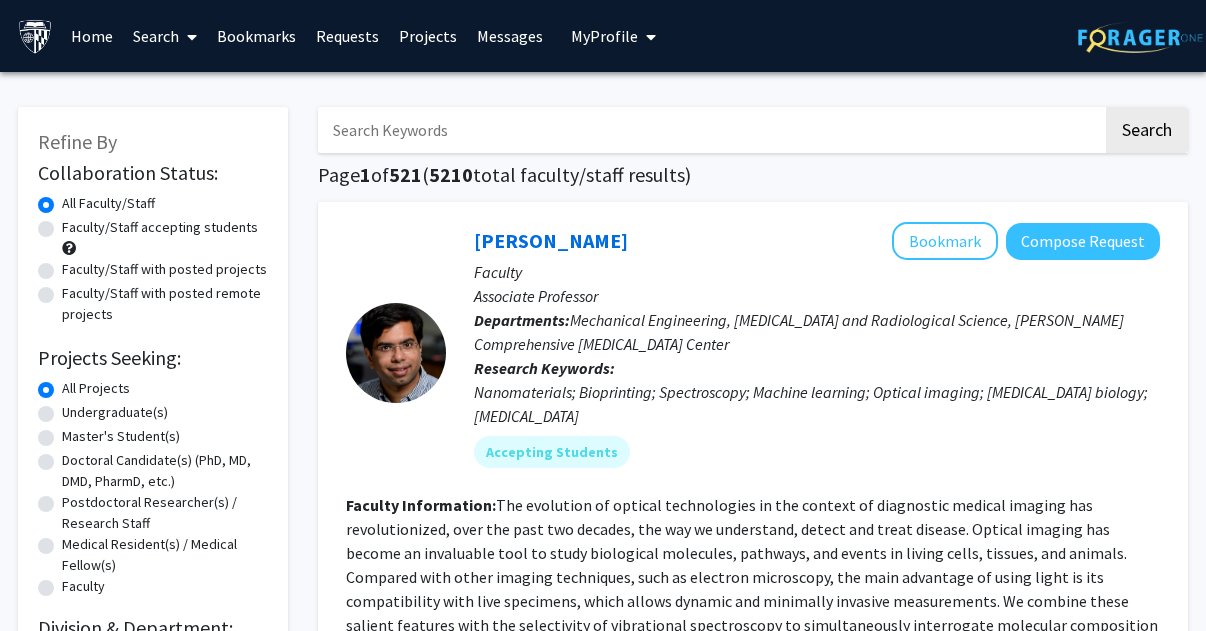 click at bounding box center [710, 130] 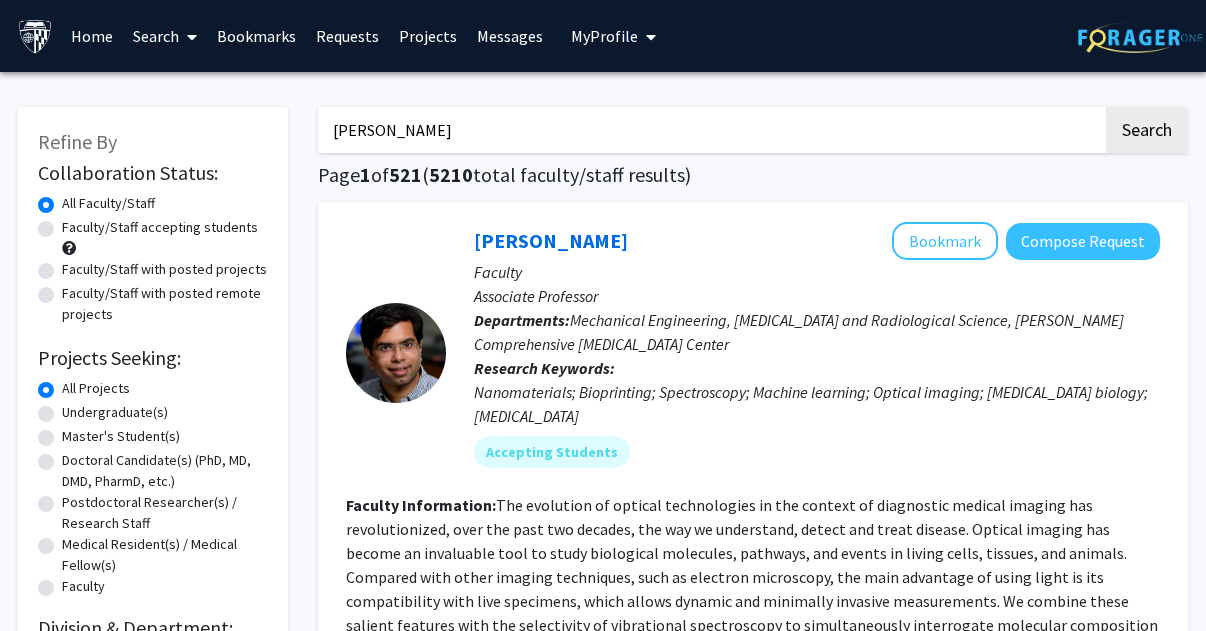 type on "jean hoffman" 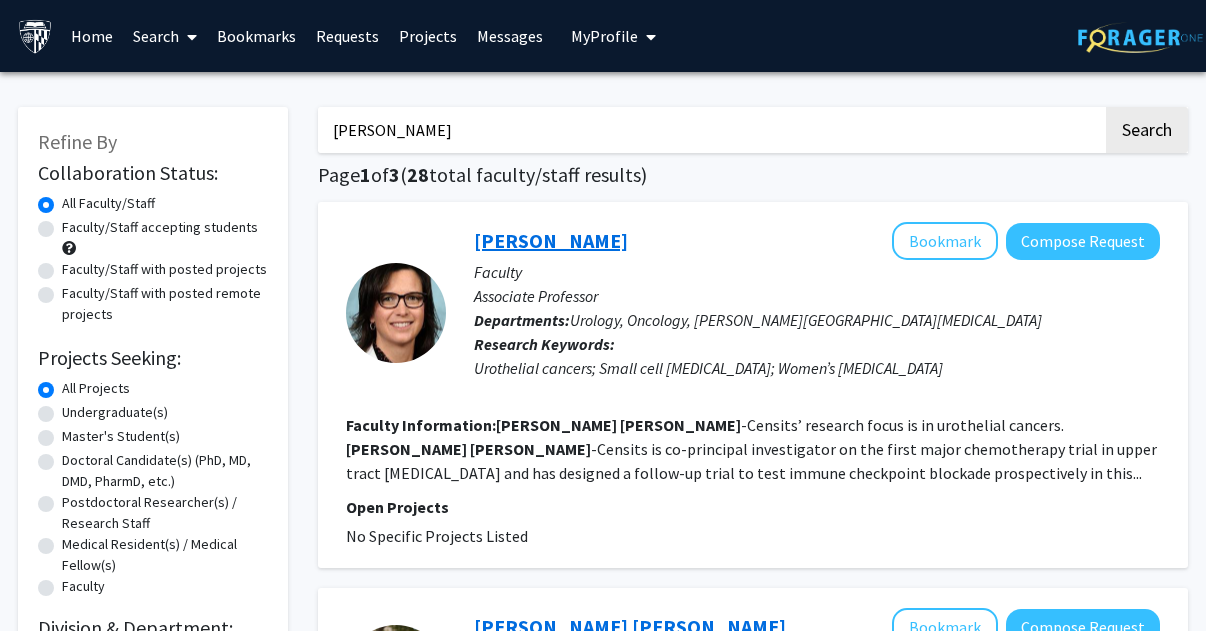 click on "Jean Hoffman-Censits" 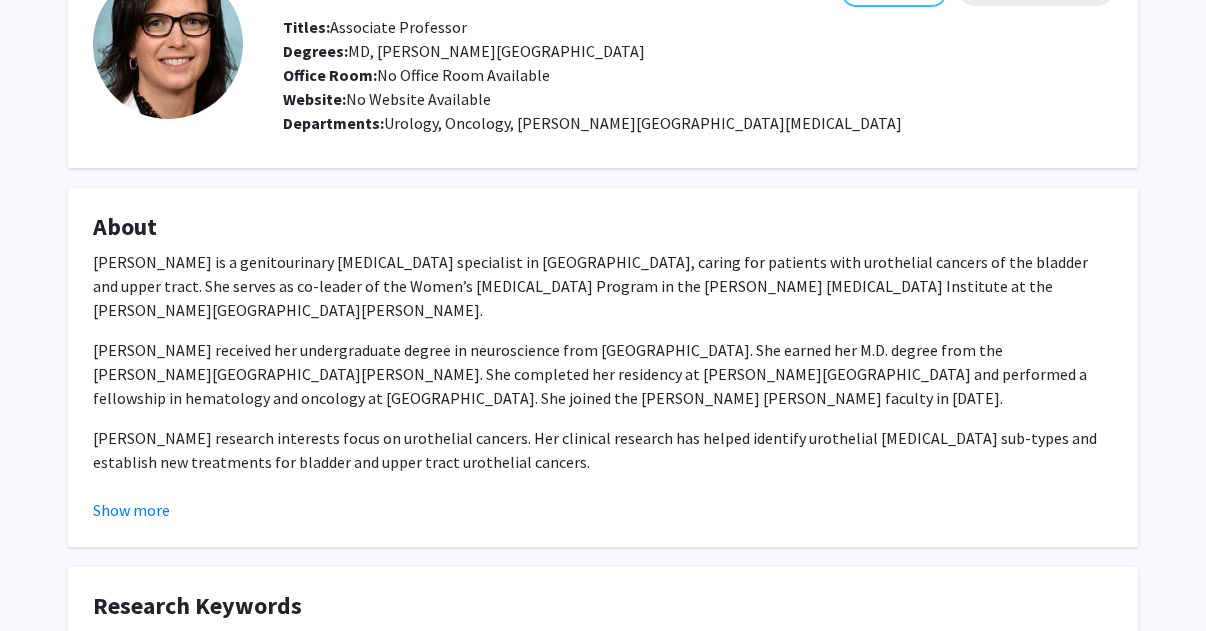 scroll, scrollTop: 148, scrollLeft: 0, axis: vertical 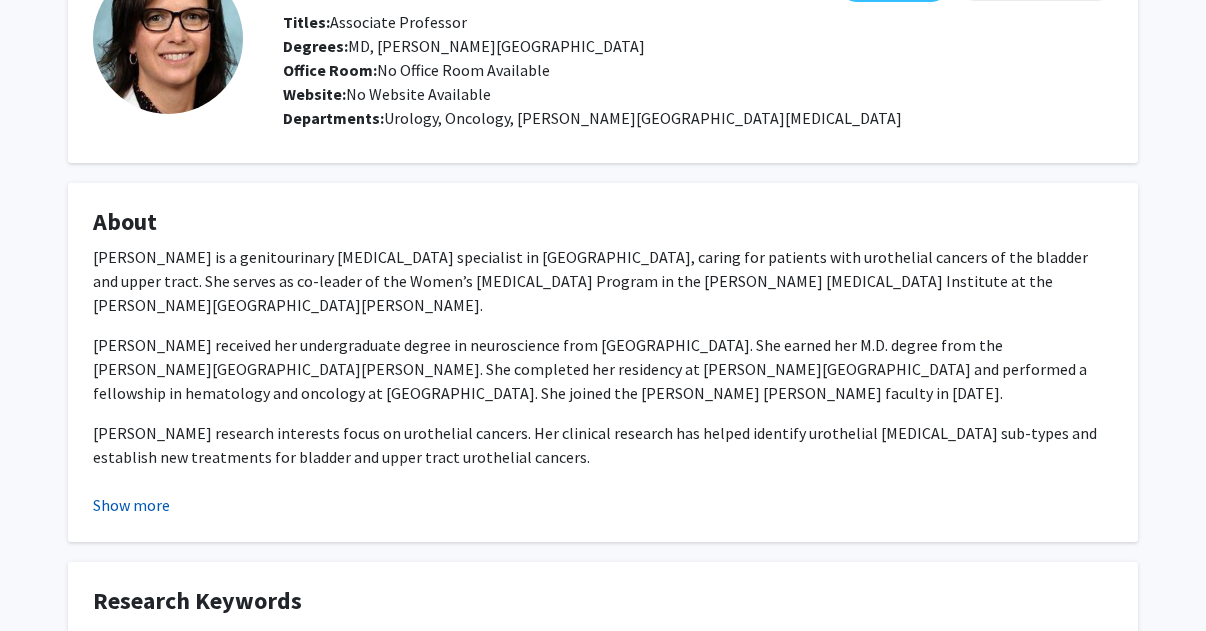 click on "Show more" 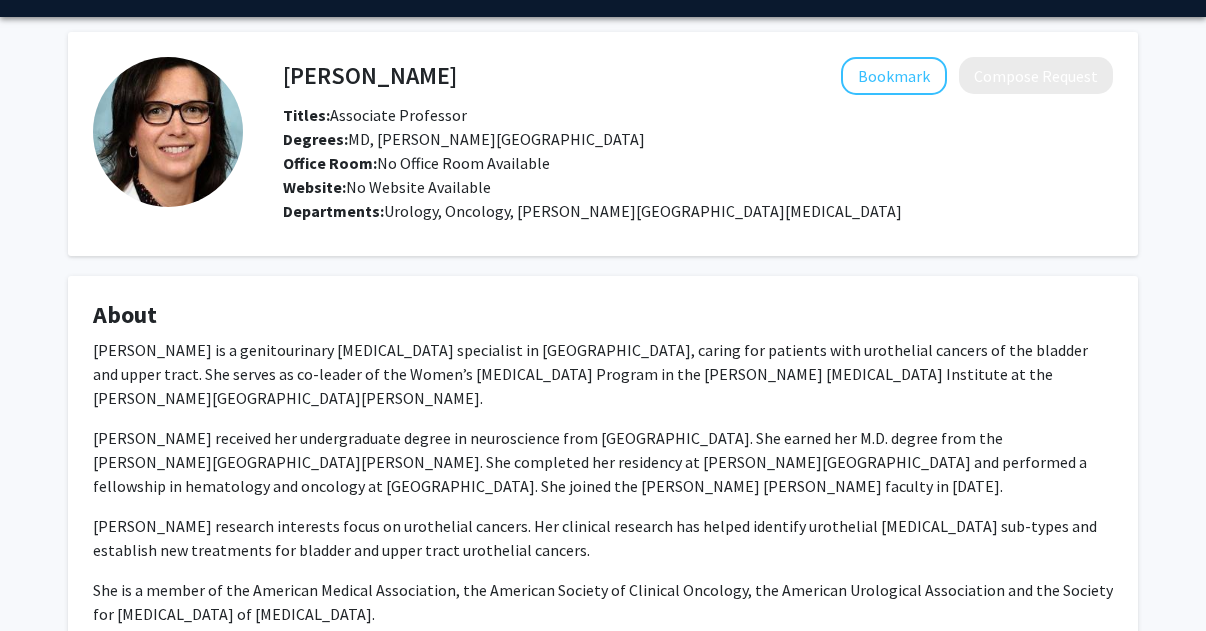 scroll, scrollTop: 0, scrollLeft: 0, axis: both 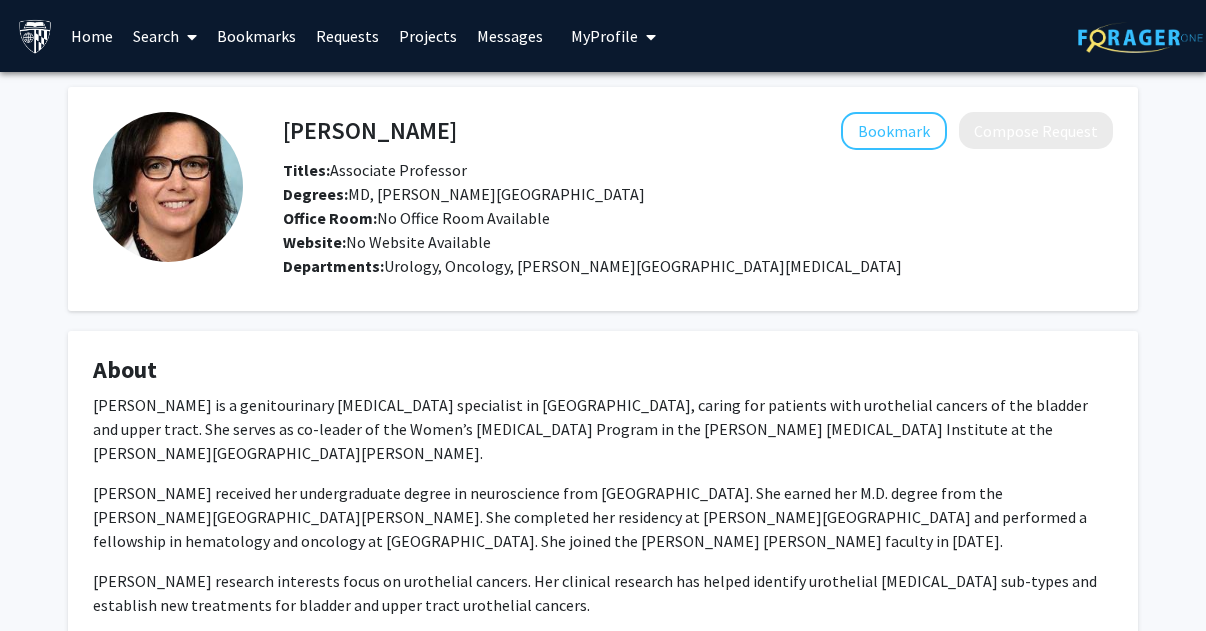 click on "Search" at bounding box center [165, 36] 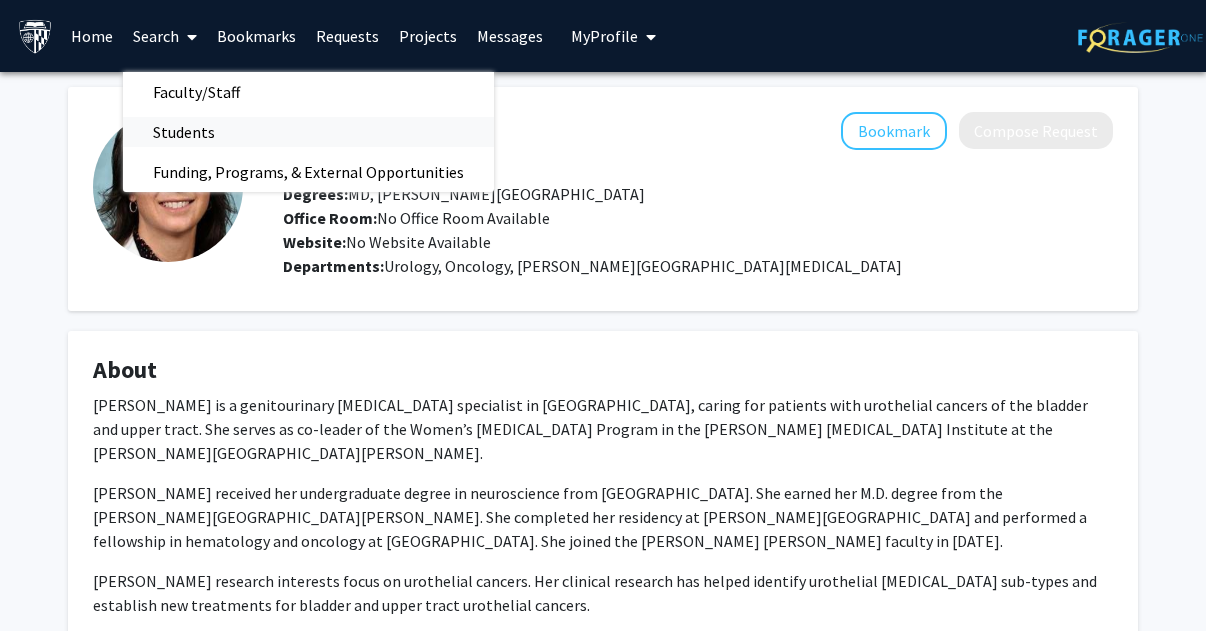 click on "Students" at bounding box center (184, 132) 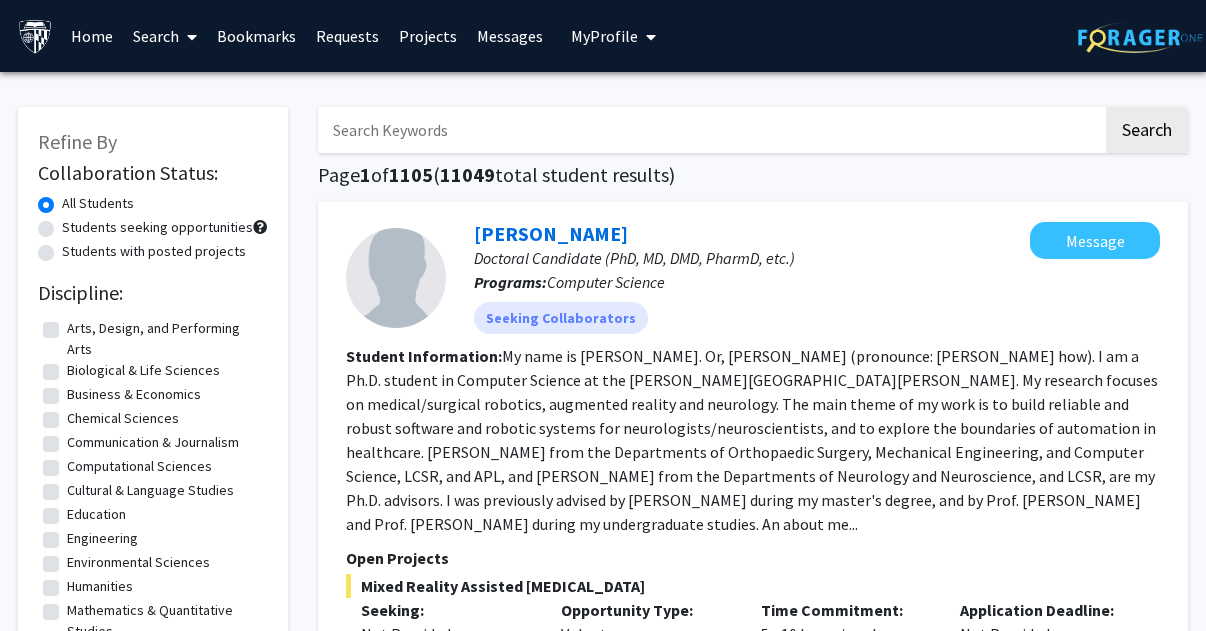 click at bounding box center (710, 130) 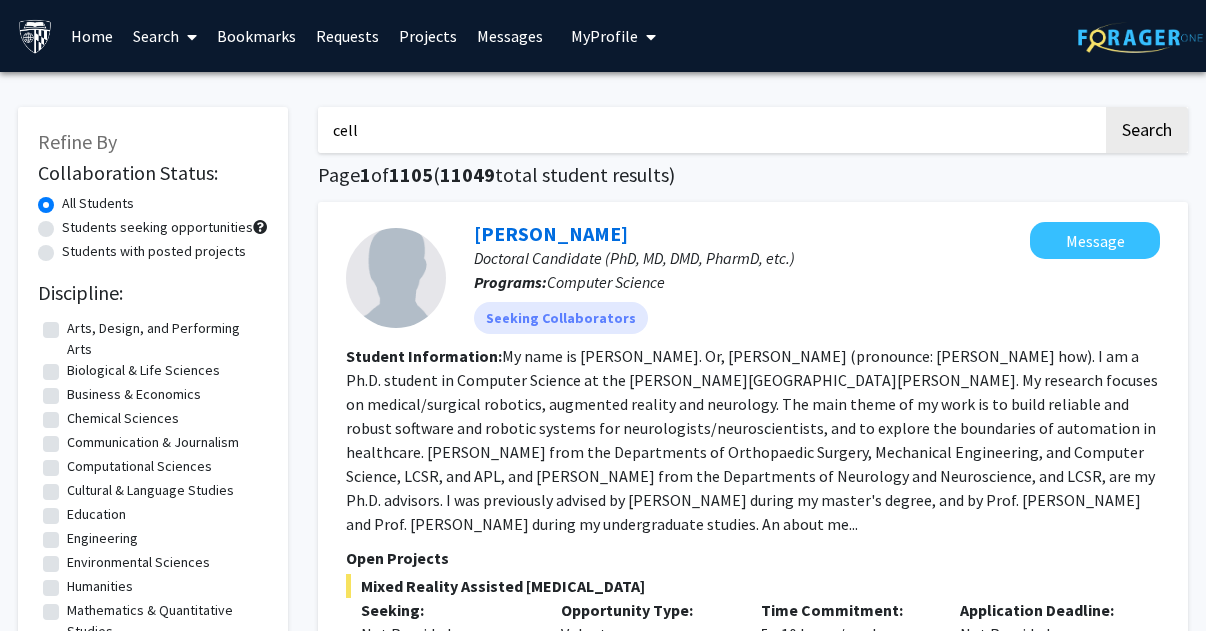 type on "cell" 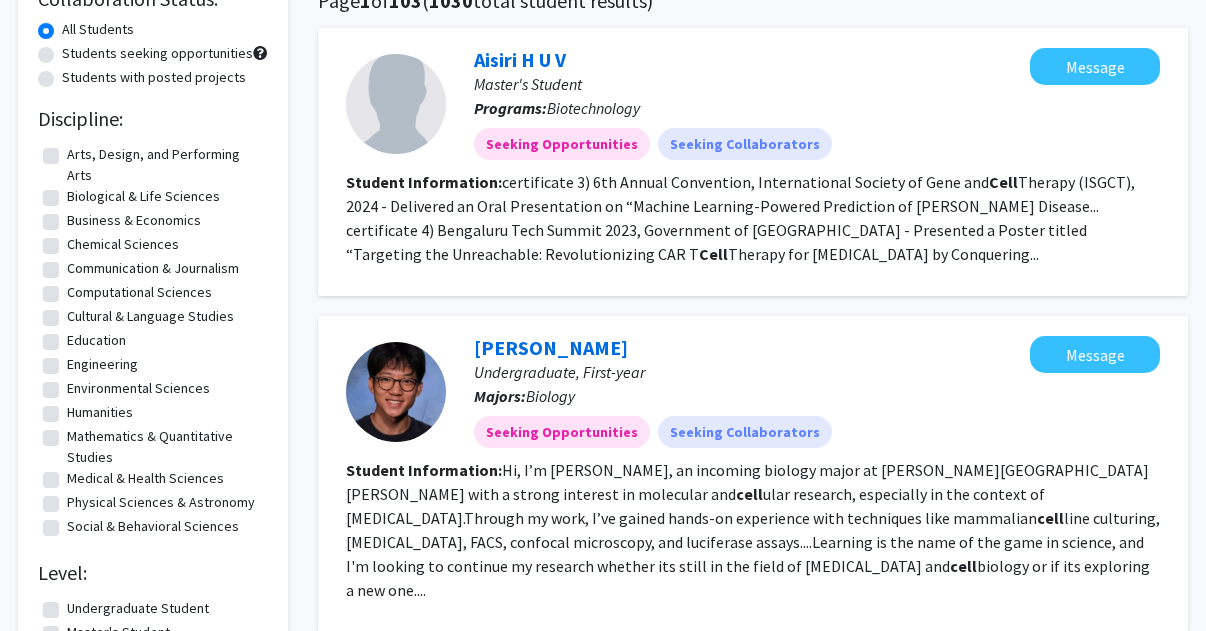scroll, scrollTop: 180, scrollLeft: 0, axis: vertical 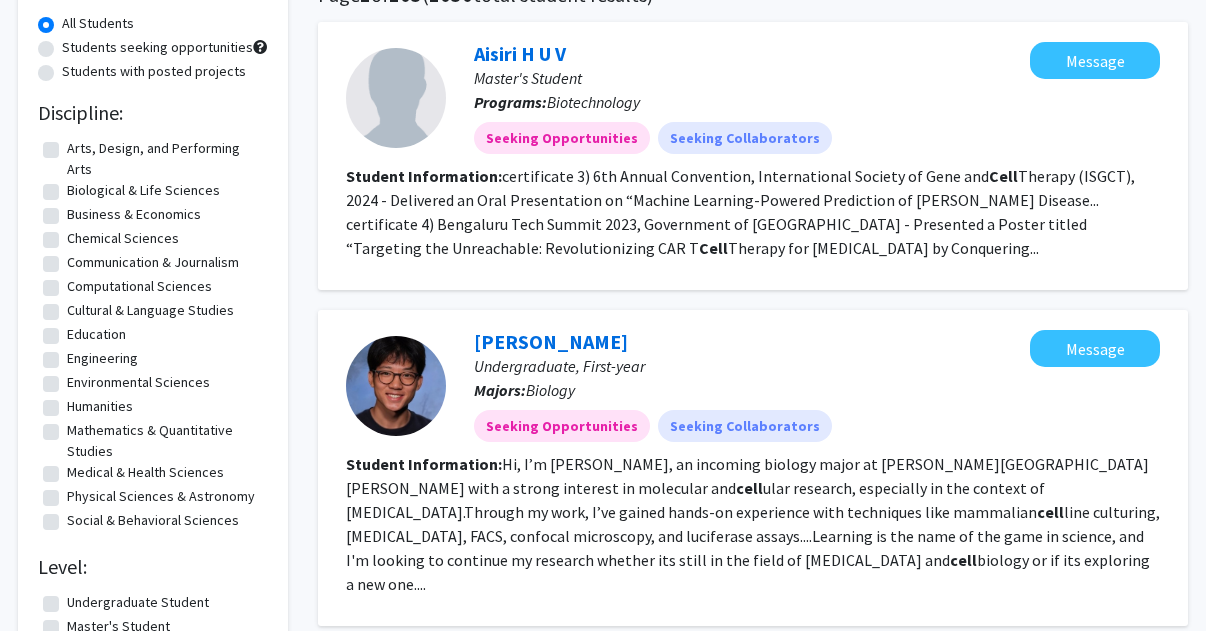 type 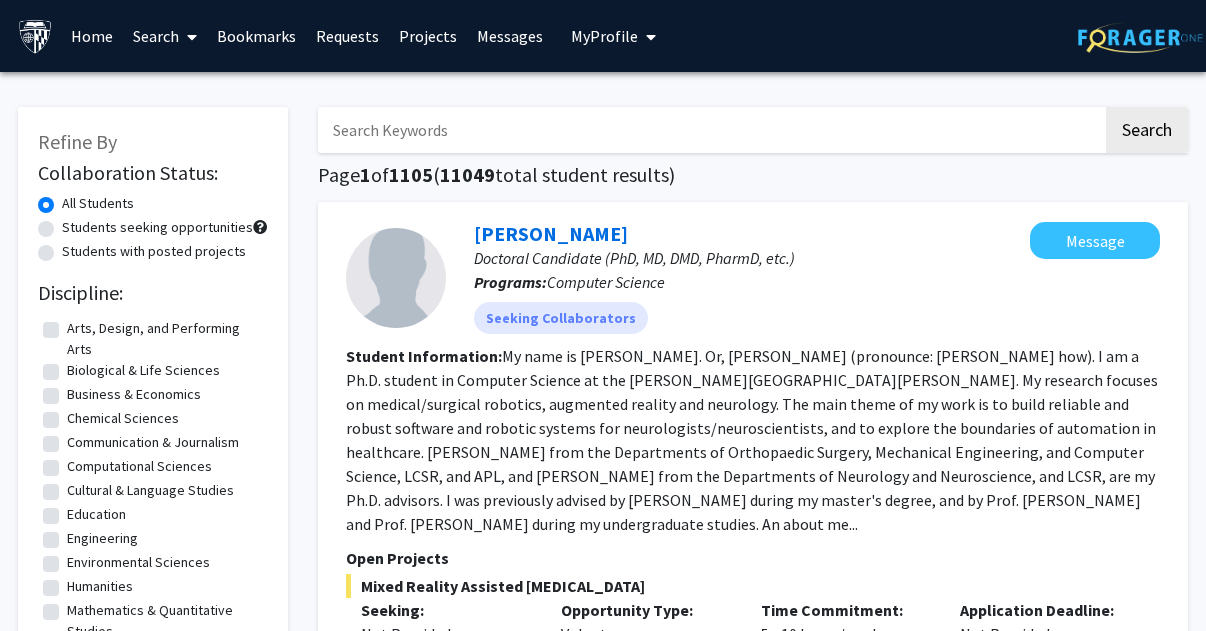 click on "Home" at bounding box center (92, 36) 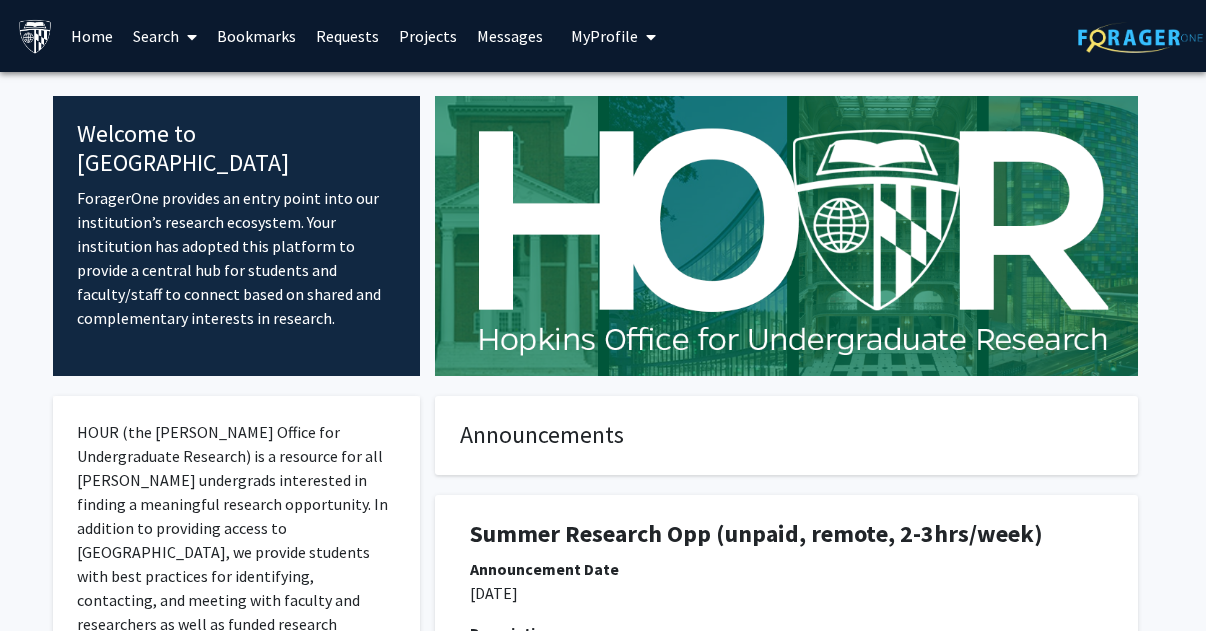 click on "Search" at bounding box center [165, 36] 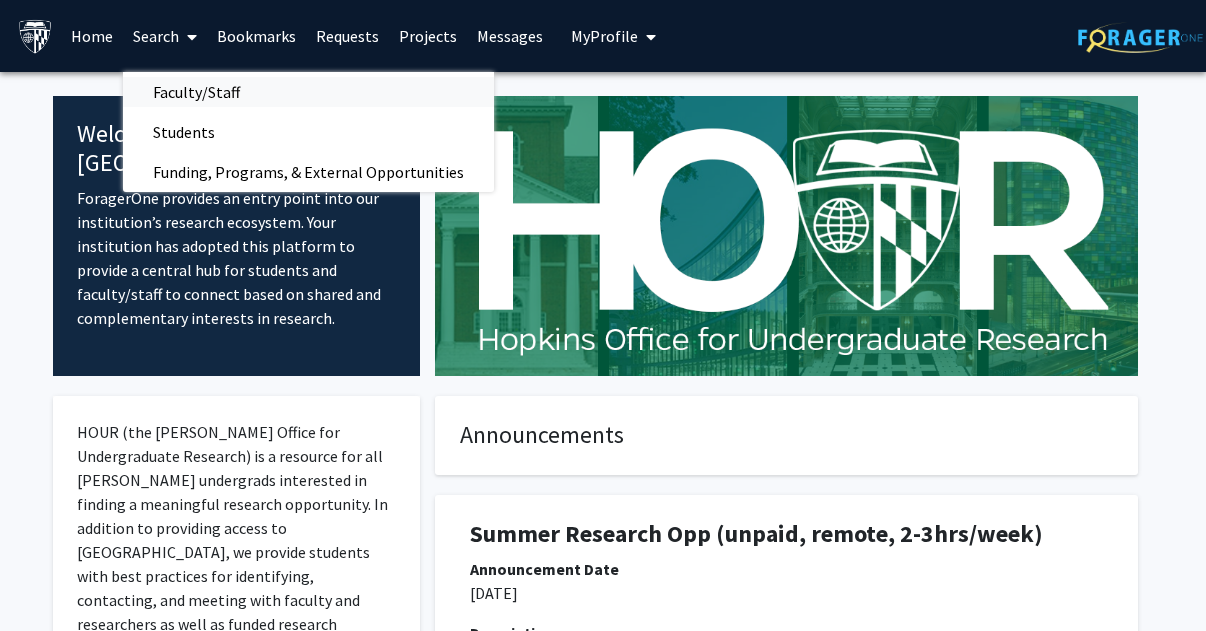 click on "Faculty/Staff" at bounding box center [196, 92] 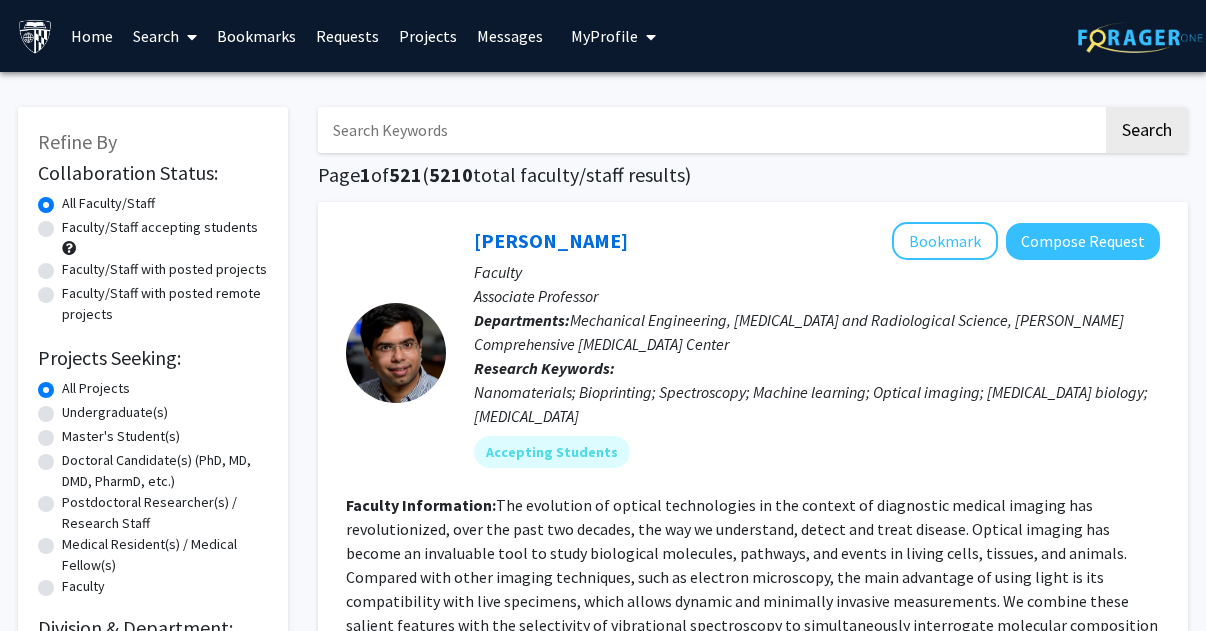 click at bounding box center (710, 130) 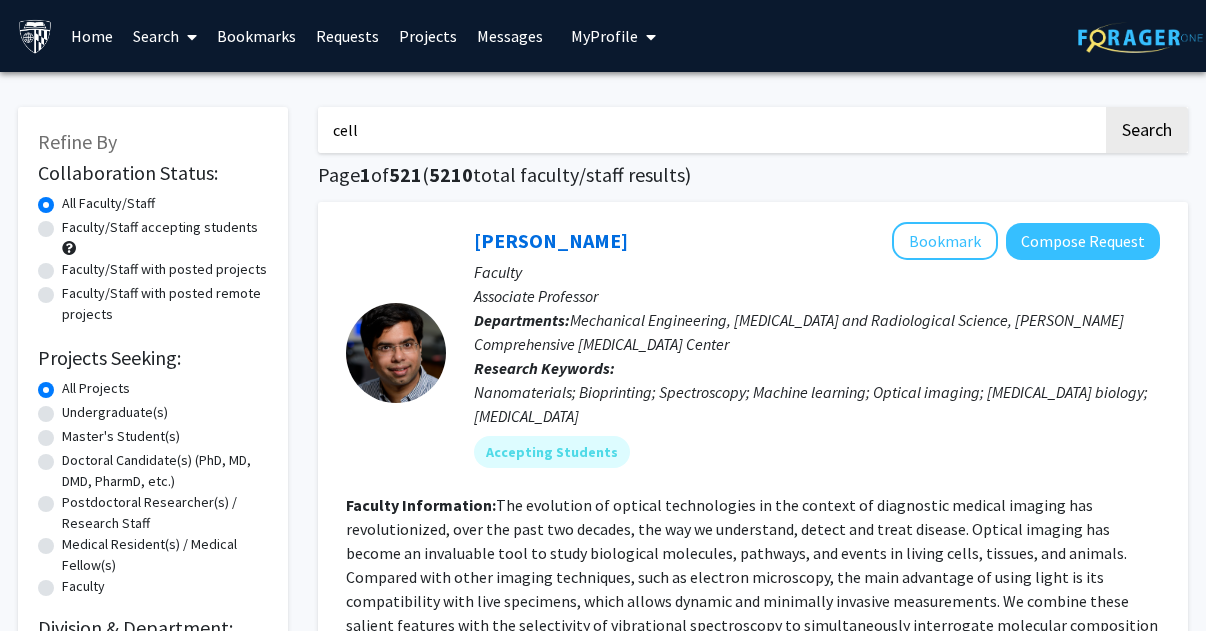 type on "cell" 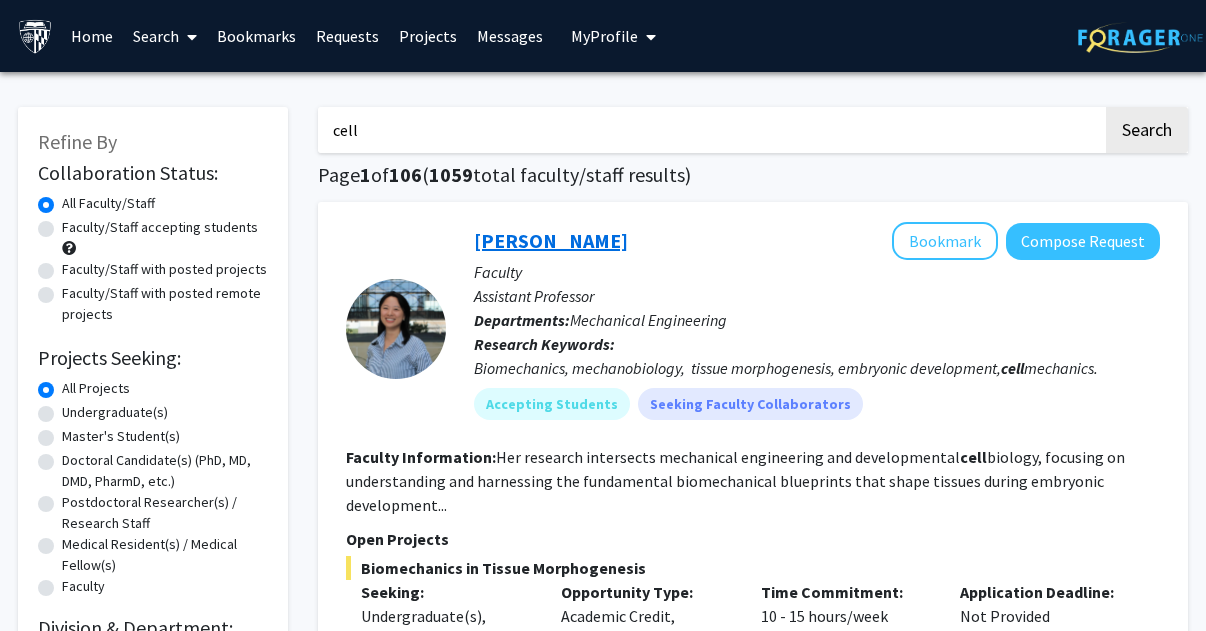click on "[PERSON_NAME]" 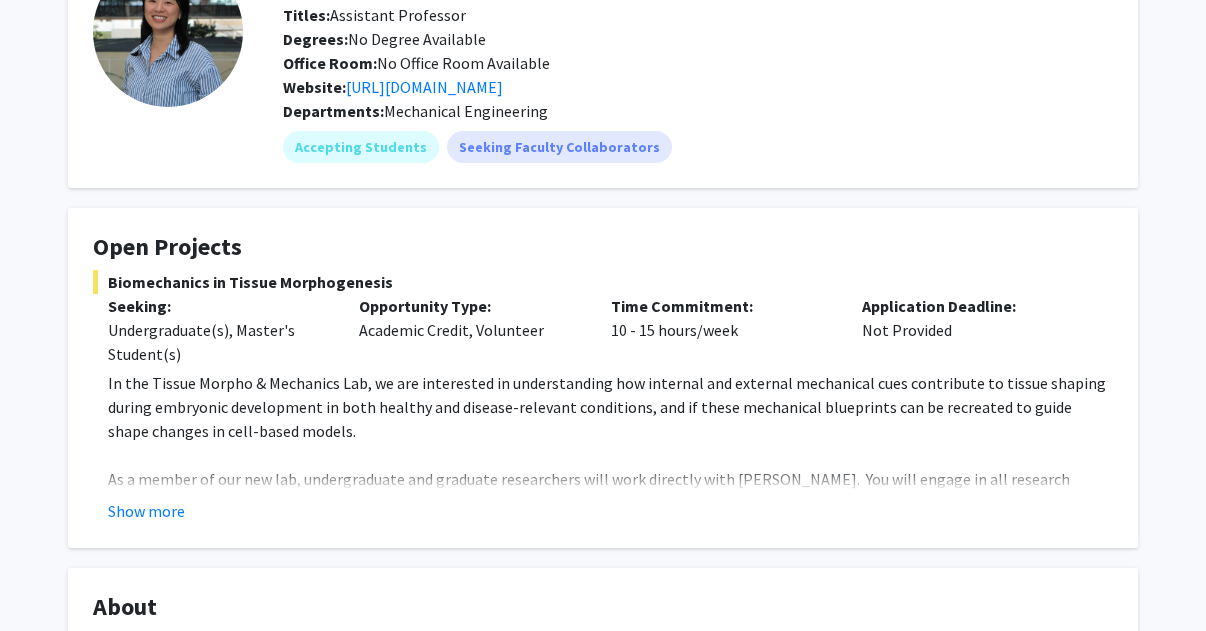 scroll, scrollTop: 168, scrollLeft: 0, axis: vertical 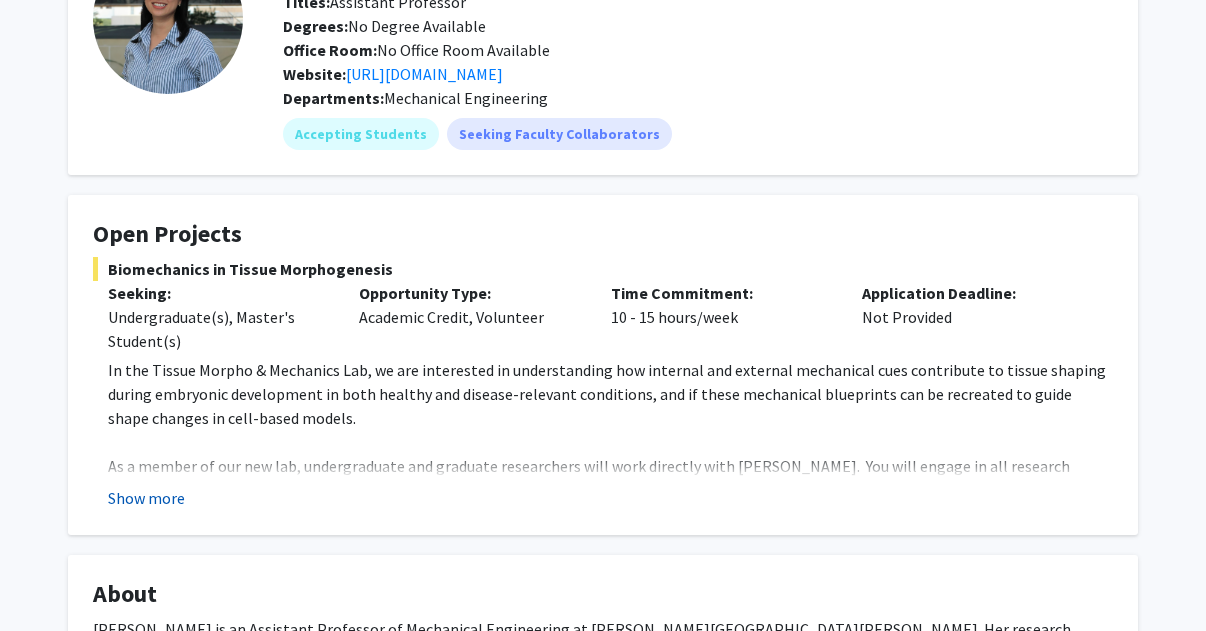 click on "Show more" 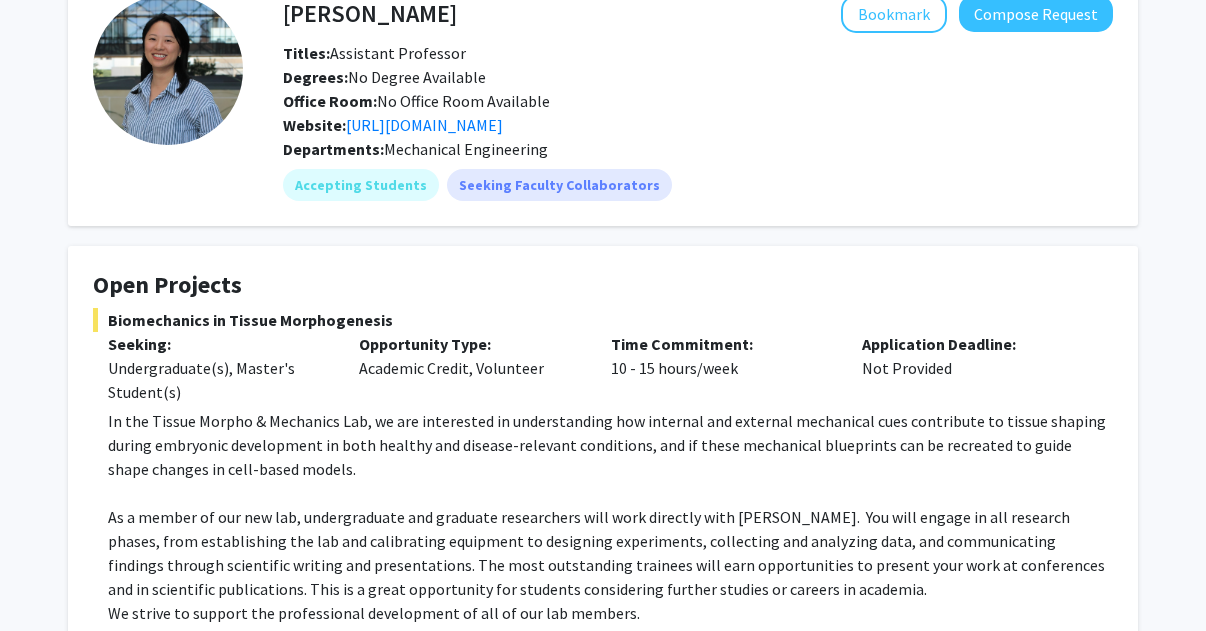 scroll, scrollTop: 100, scrollLeft: 0, axis: vertical 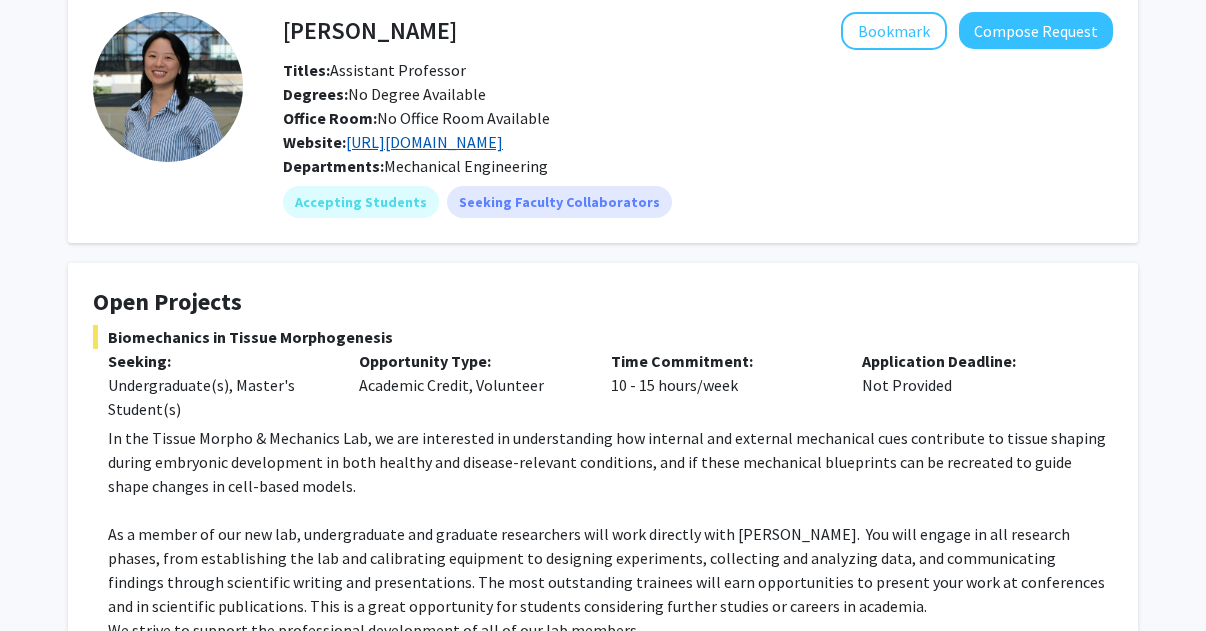 click on "https://sweng.wse.jhu.edu/" 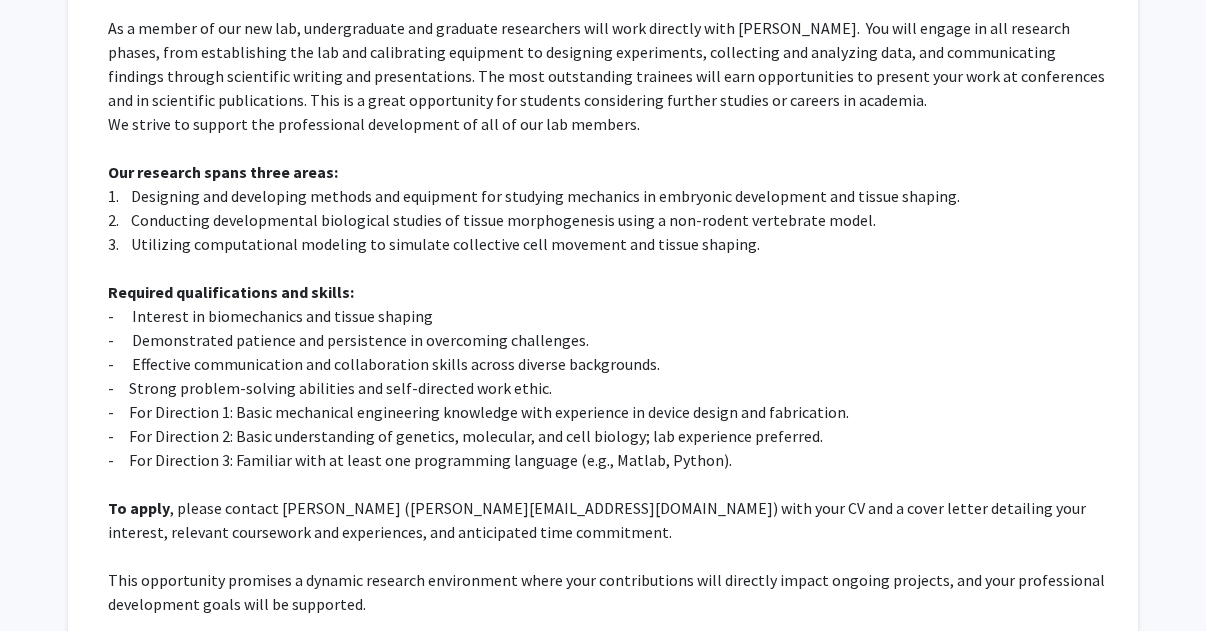 scroll, scrollTop: 608, scrollLeft: 0, axis: vertical 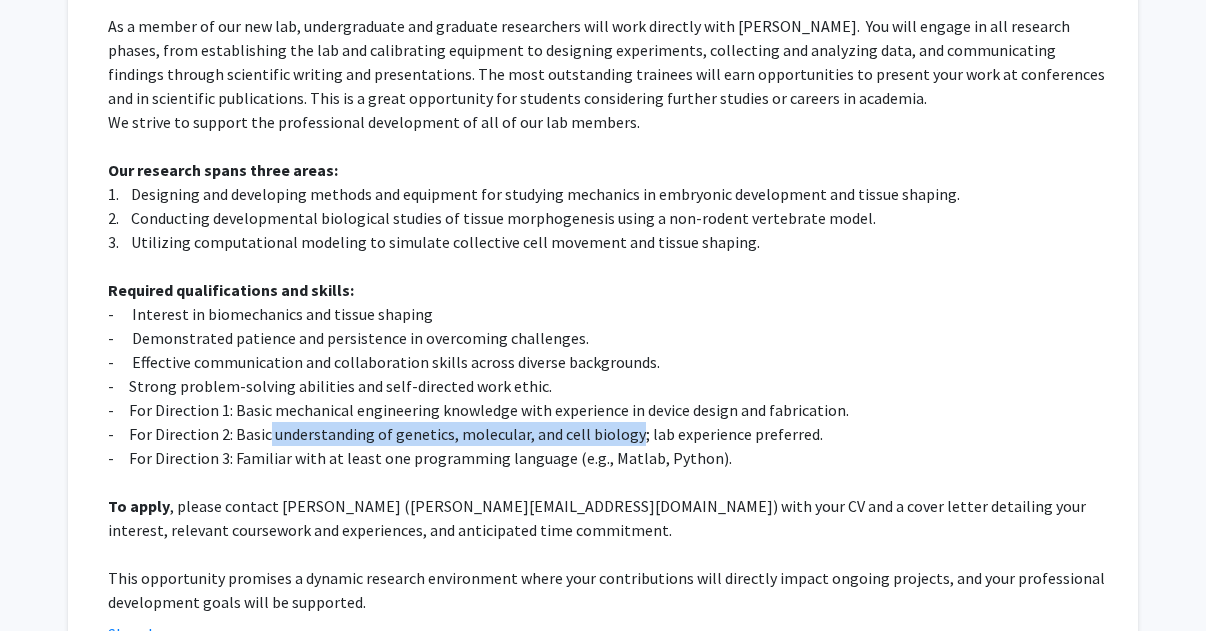 drag, startPoint x: 308, startPoint y: 437, endPoint x: 631, endPoint y: 439, distance: 323.0062 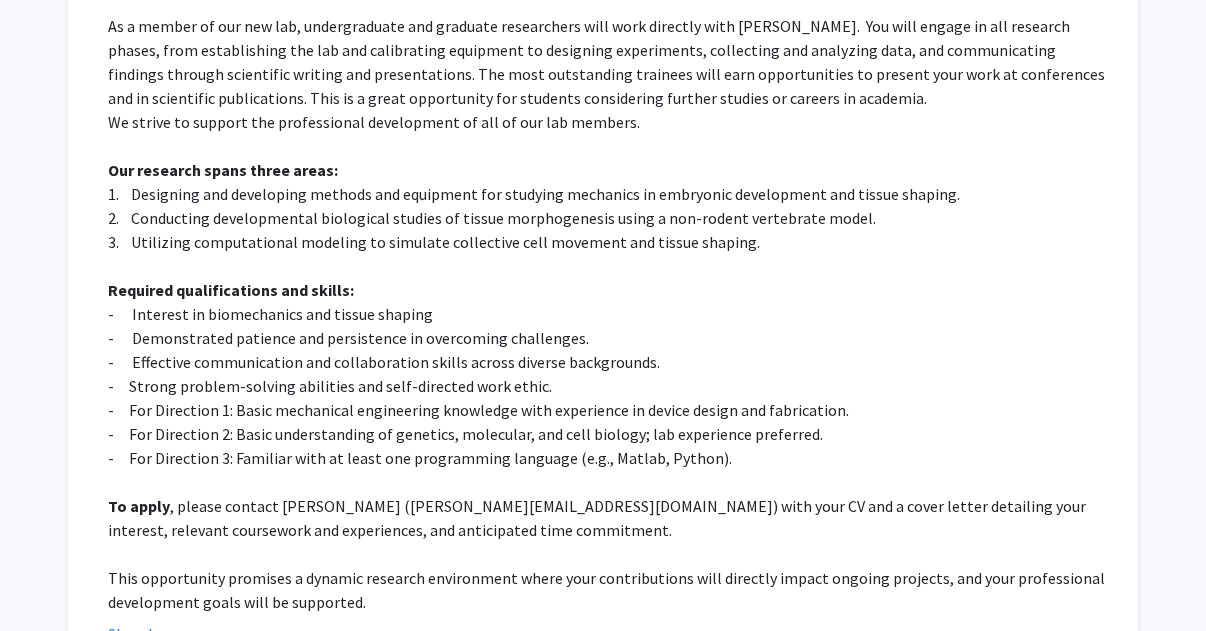 click 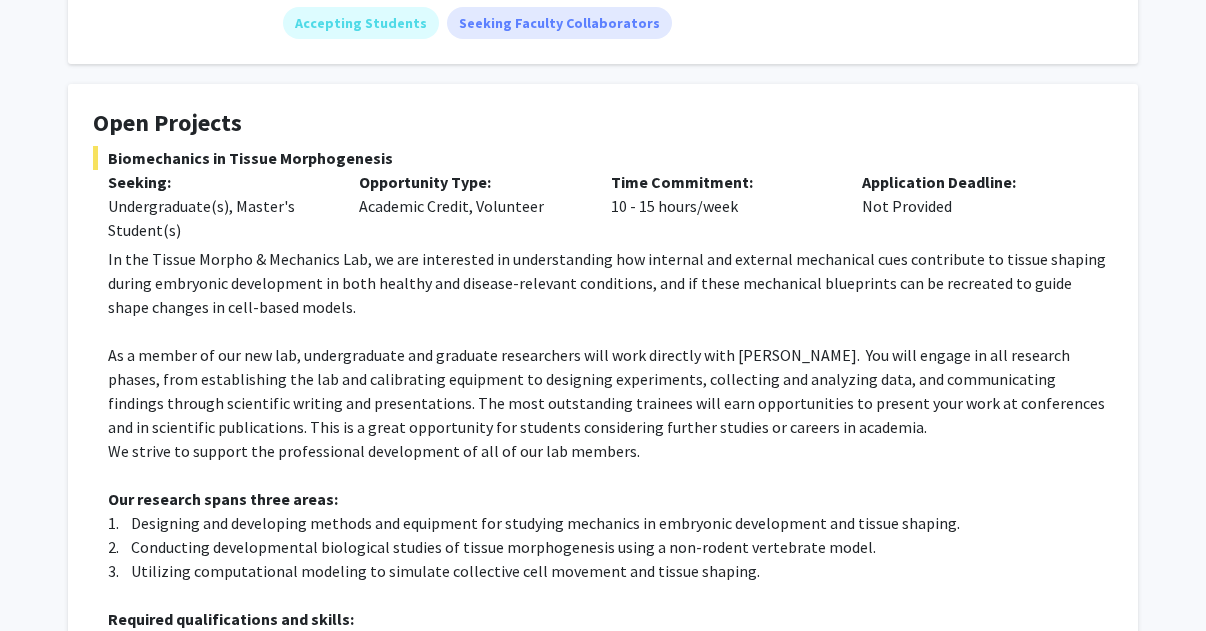 scroll, scrollTop: 281, scrollLeft: 0, axis: vertical 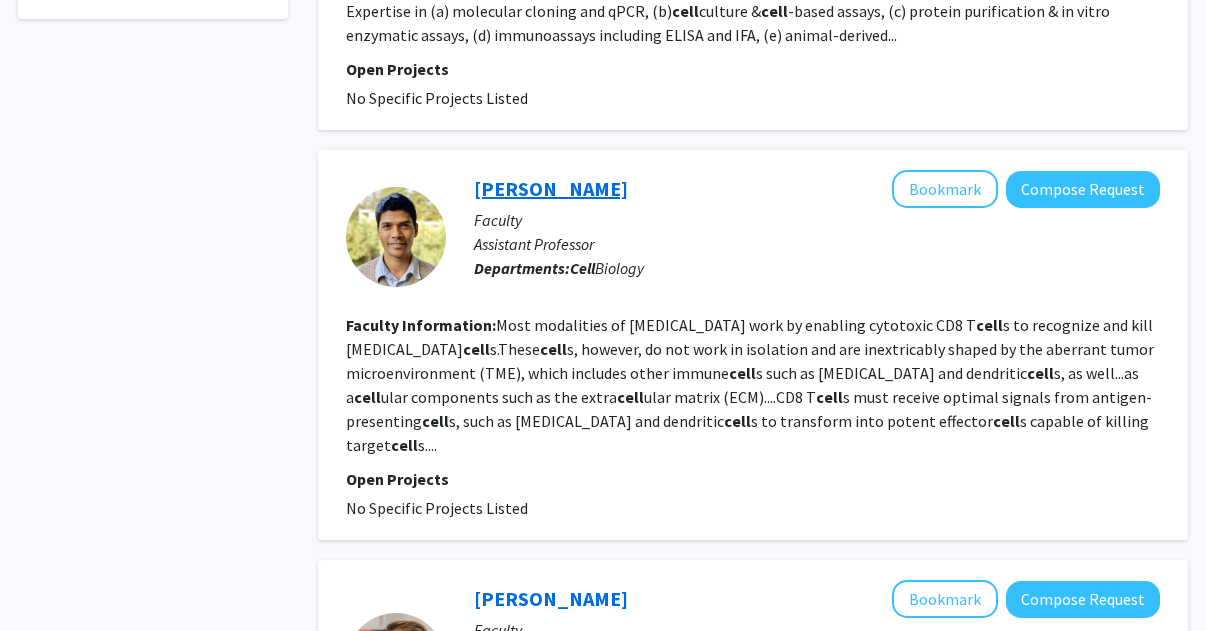 click on "[PERSON_NAME]" 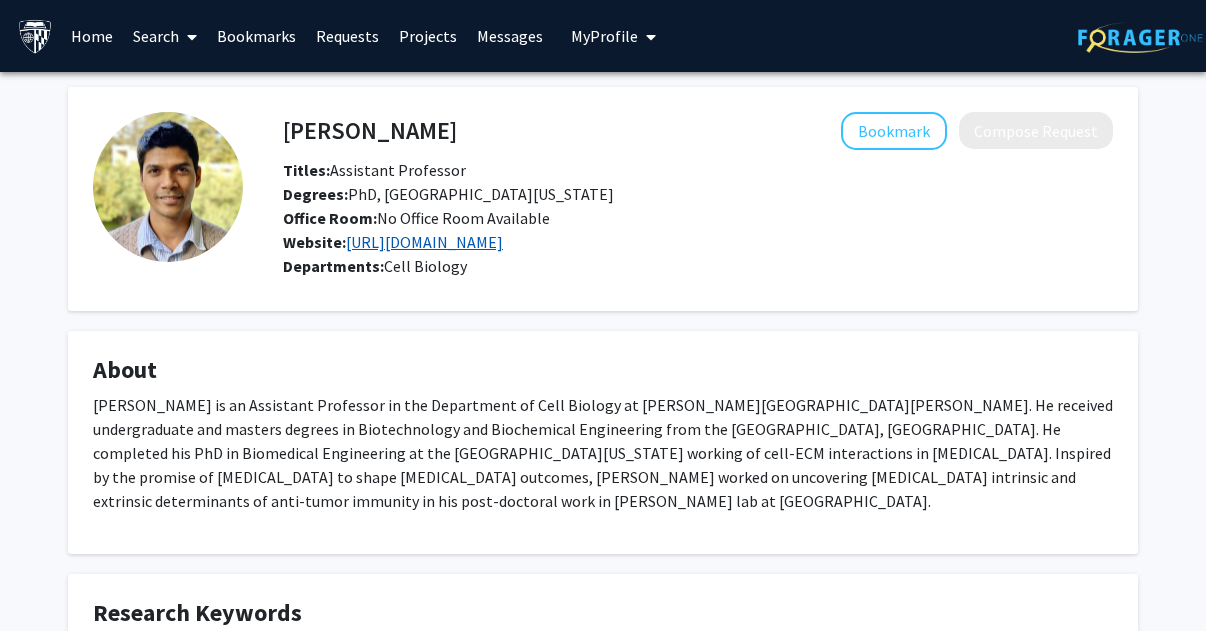 click on "https://www.arjaraylab.com/" 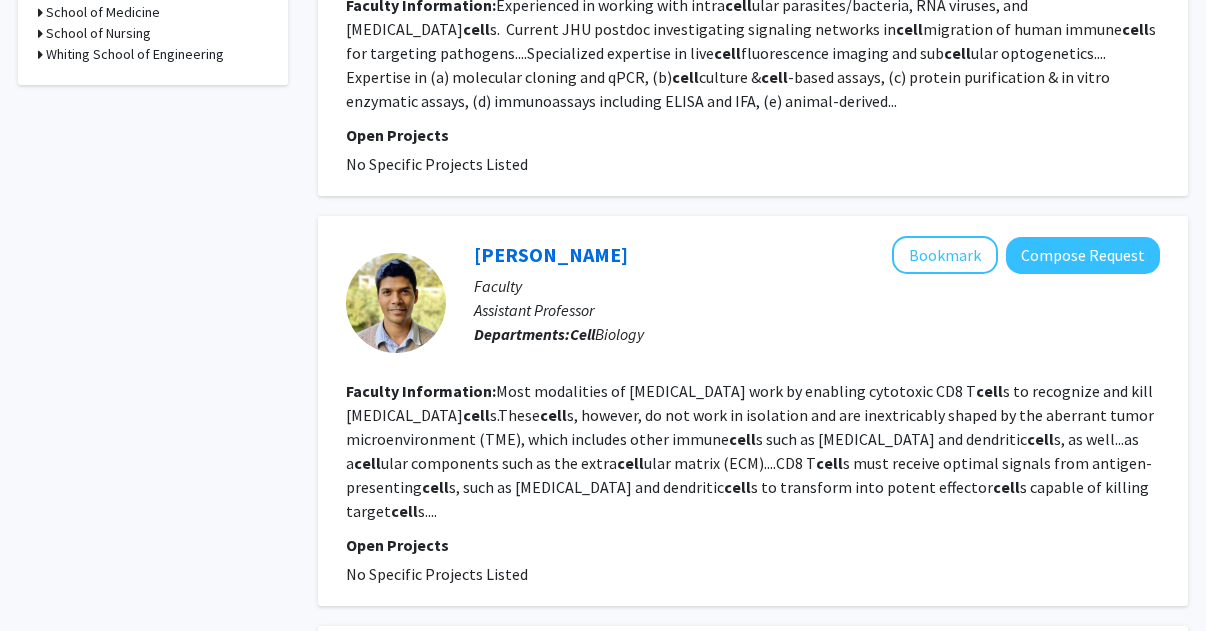 scroll, scrollTop: 1190, scrollLeft: 0, axis: vertical 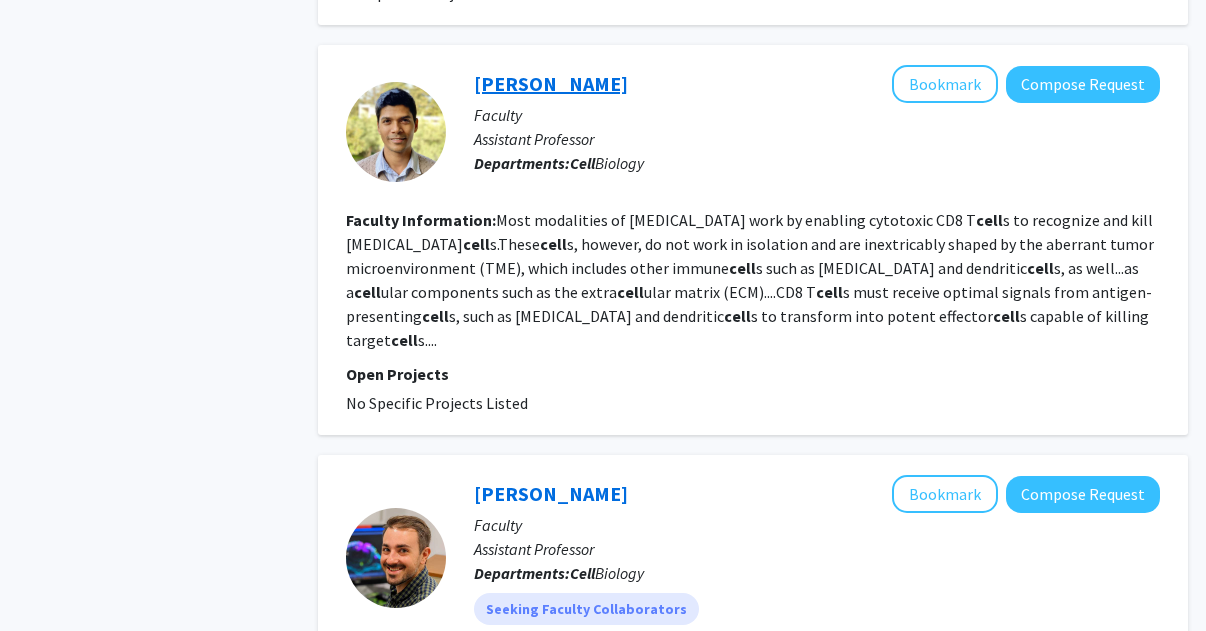 click on "[PERSON_NAME]" 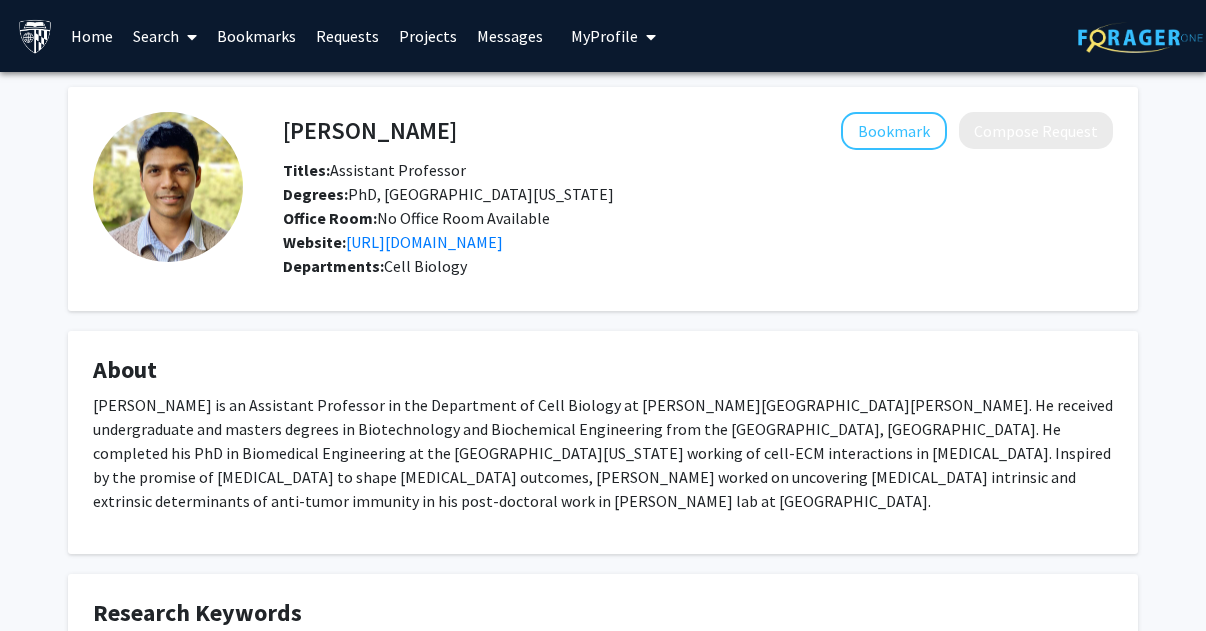scroll, scrollTop: 573, scrollLeft: 0, axis: vertical 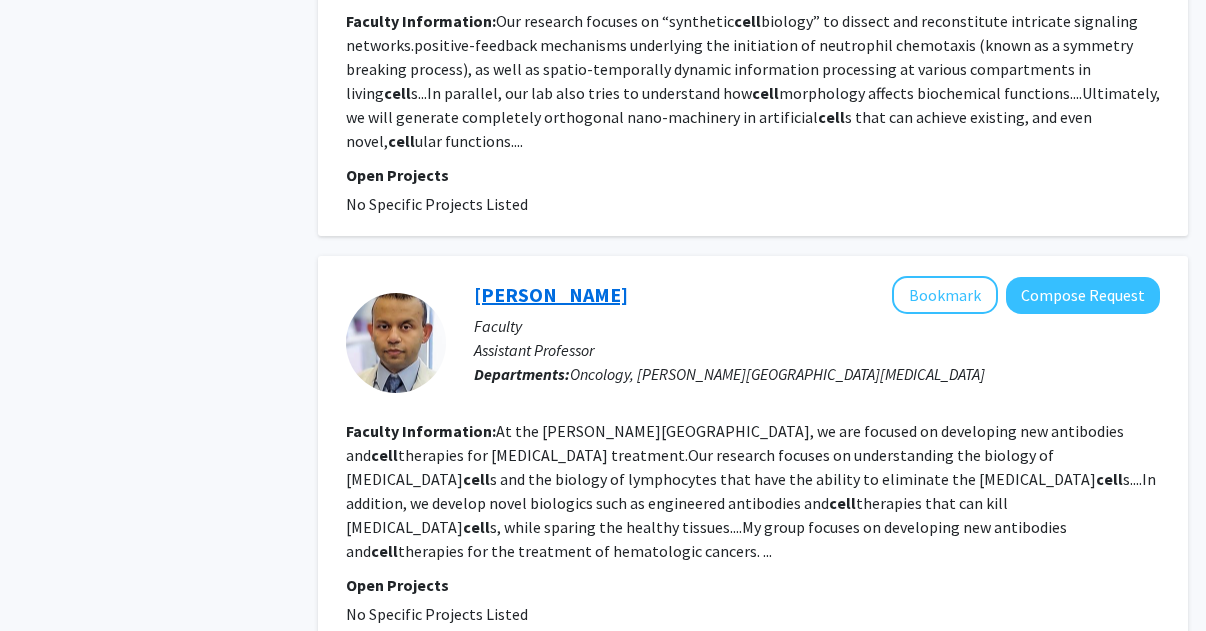 click on "[PERSON_NAME]" 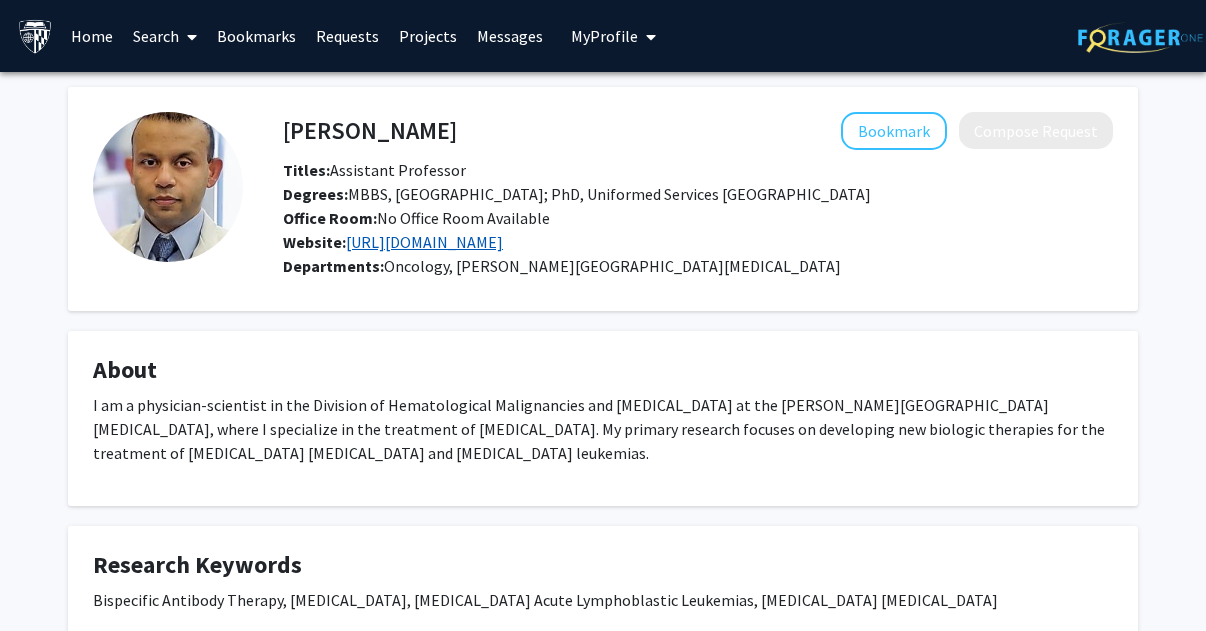 click on "https://www.sumanlab.org/" 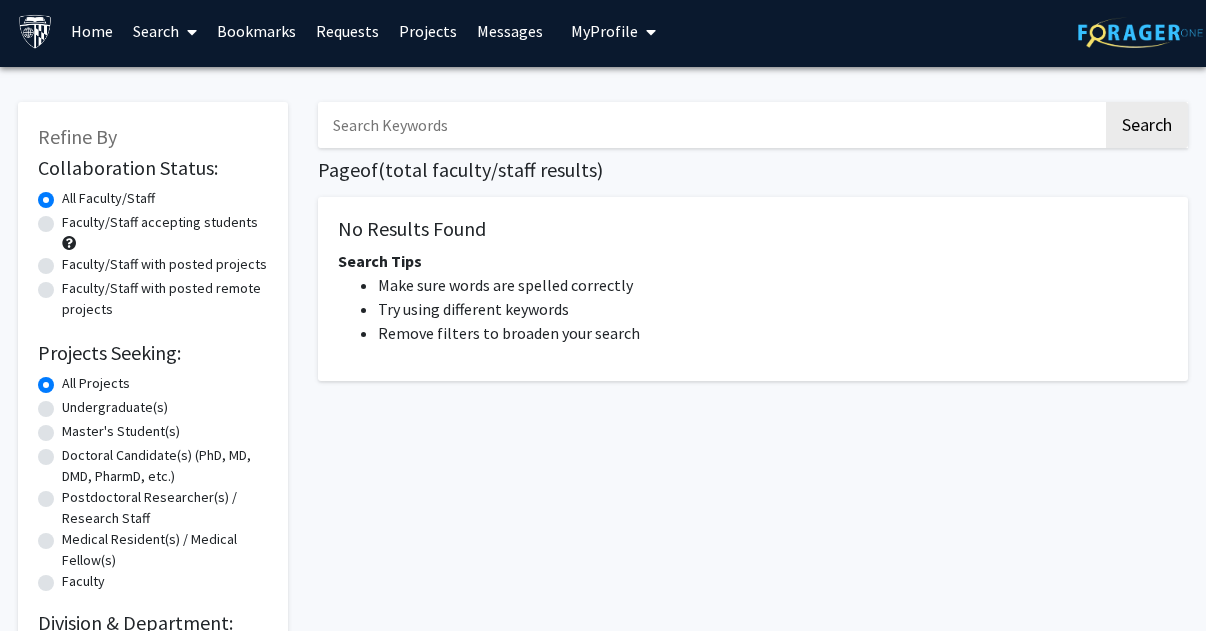 scroll, scrollTop: 2, scrollLeft: 0, axis: vertical 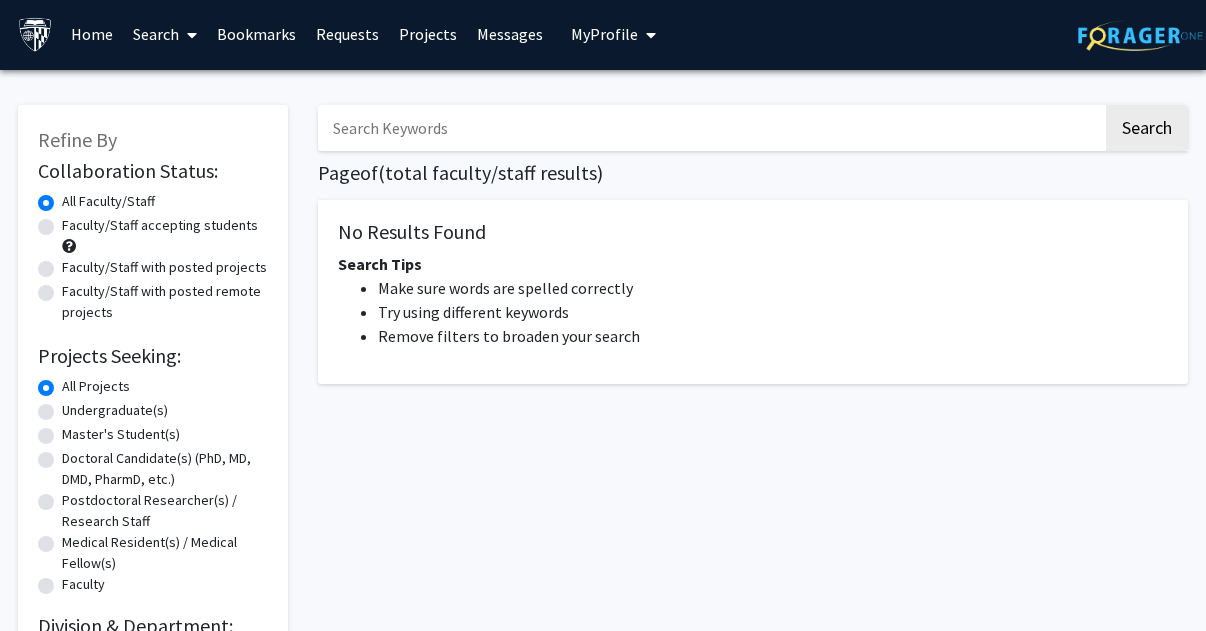 click at bounding box center [710, 128] 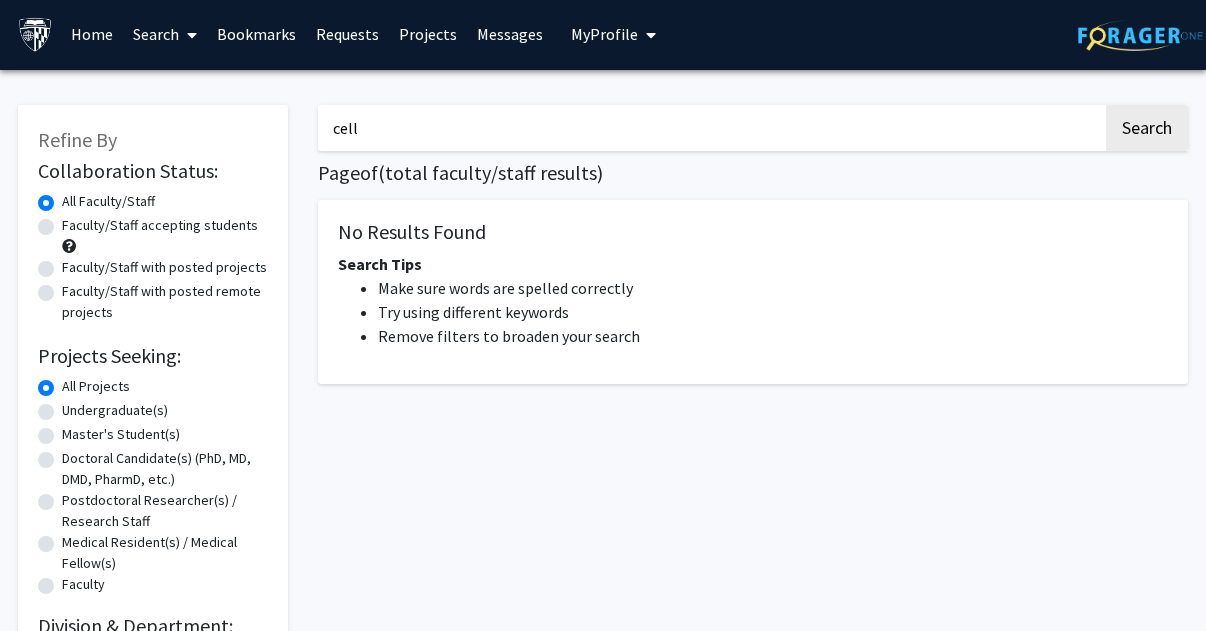 type on "cell" 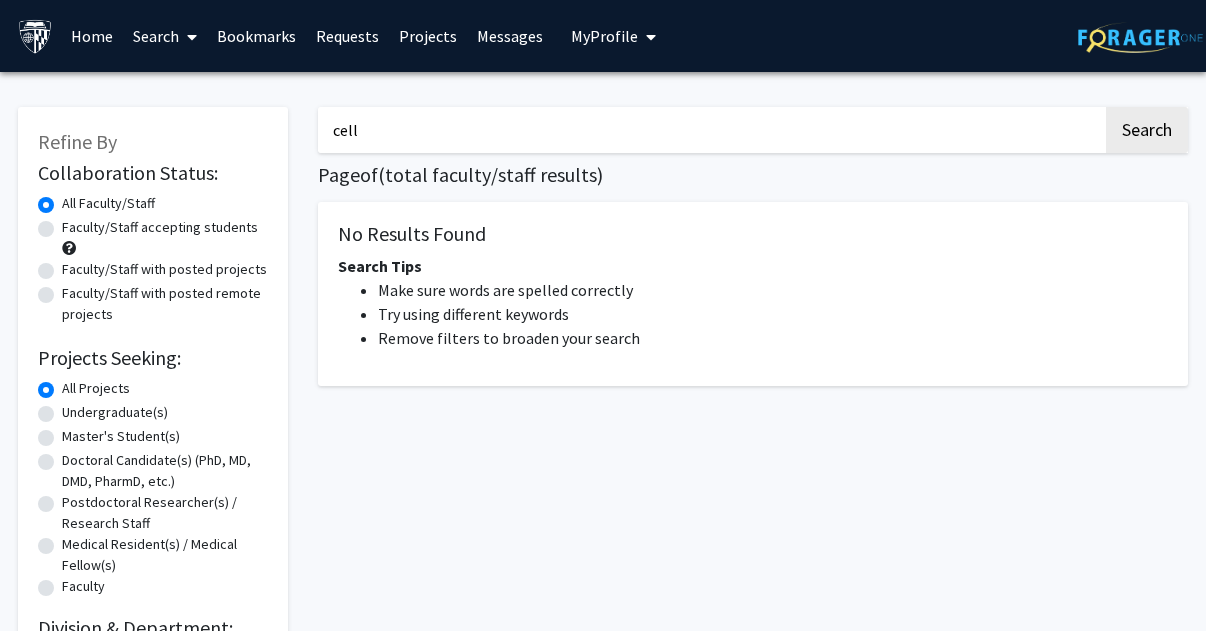 click on "Page   of   (  total faculty/staff results)" 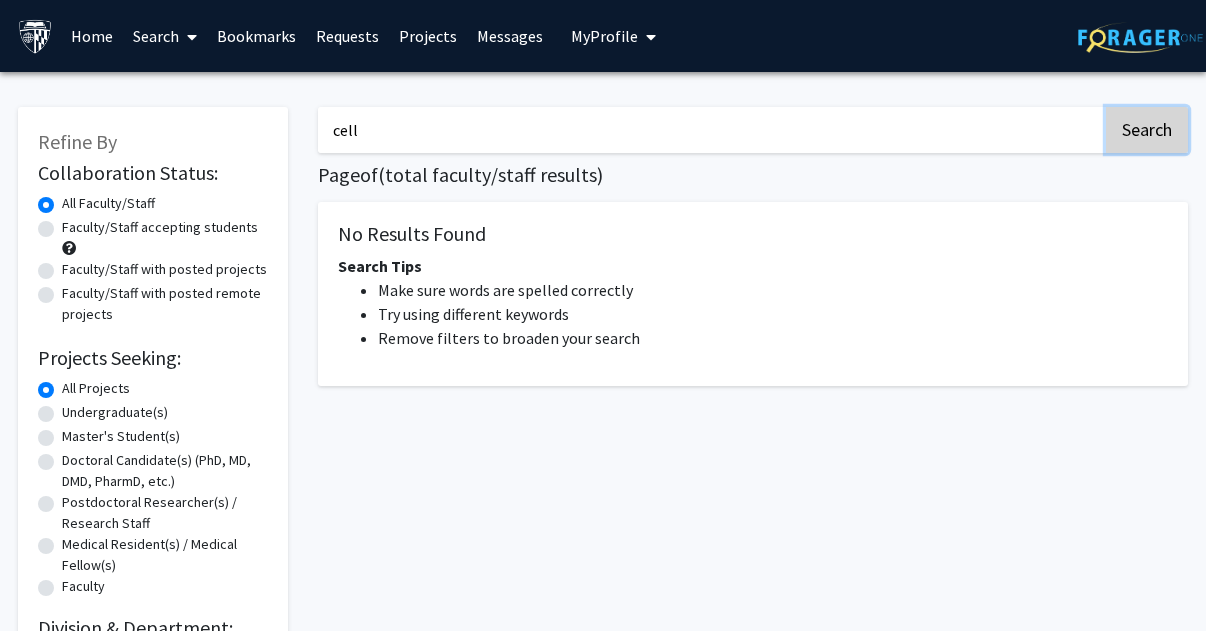 click on "Search" 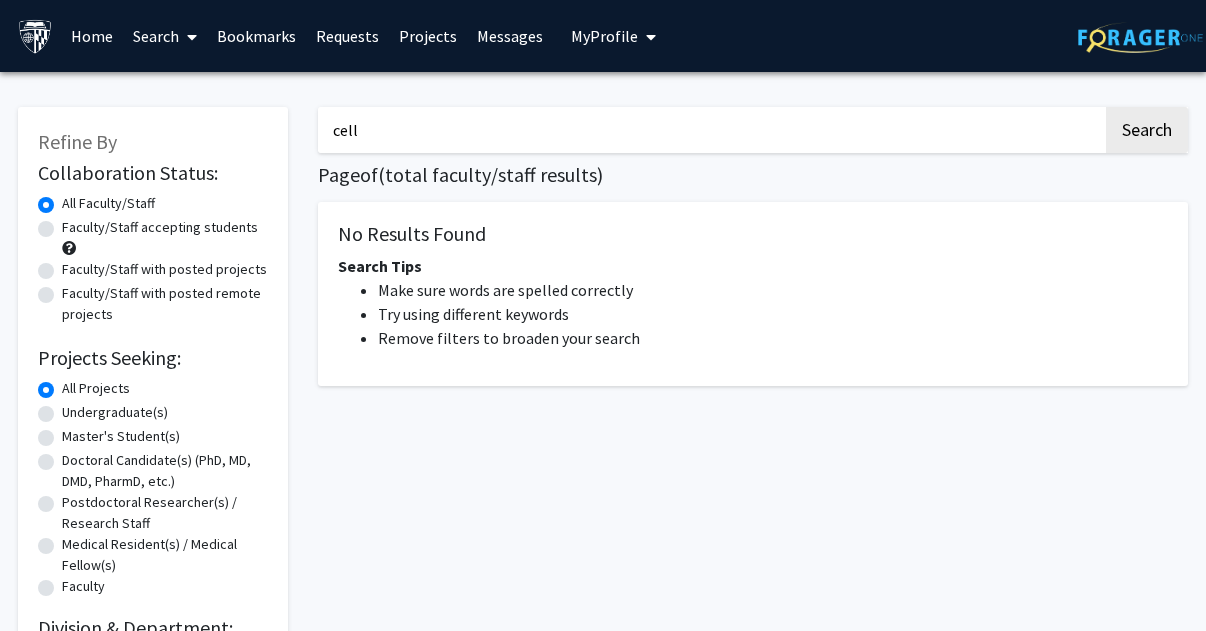 drag, startPoint x: 446, startPoint y: 123, endPoint x: 237, endPoint y: 106, distance: 209.69025 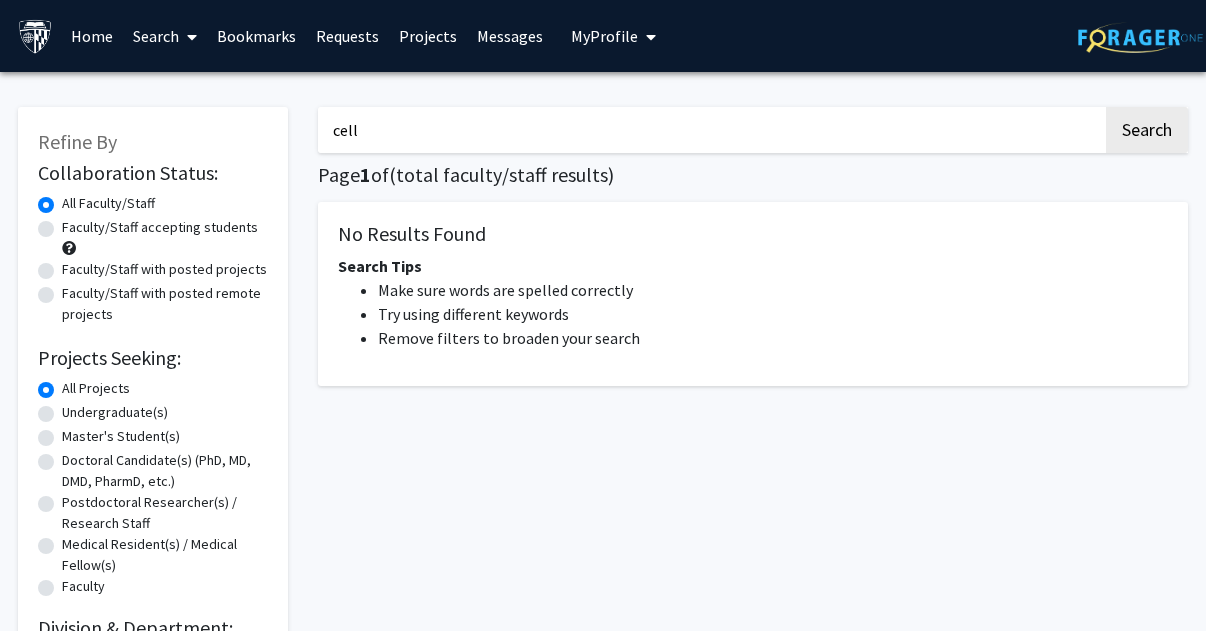 scroll, scrollTop: 0, scrollLeft: 0, axis: both 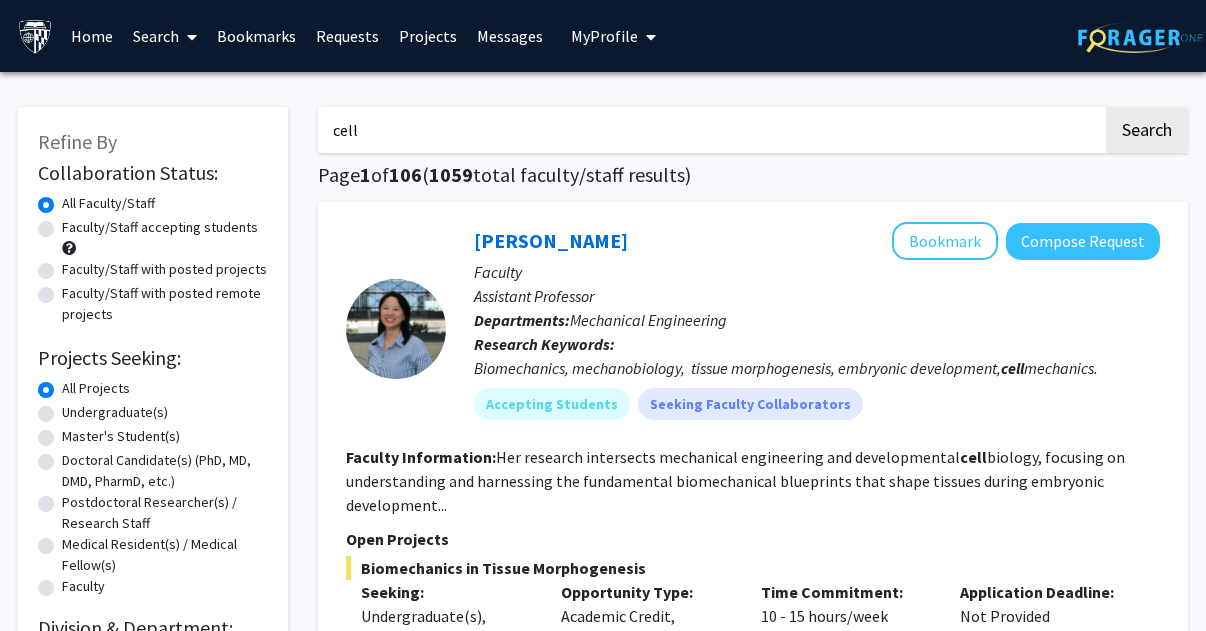 drag, startPoint x: 383, startPoint y: 126, endPoint x: 176, endPoint y: 102, distance: 208.38666 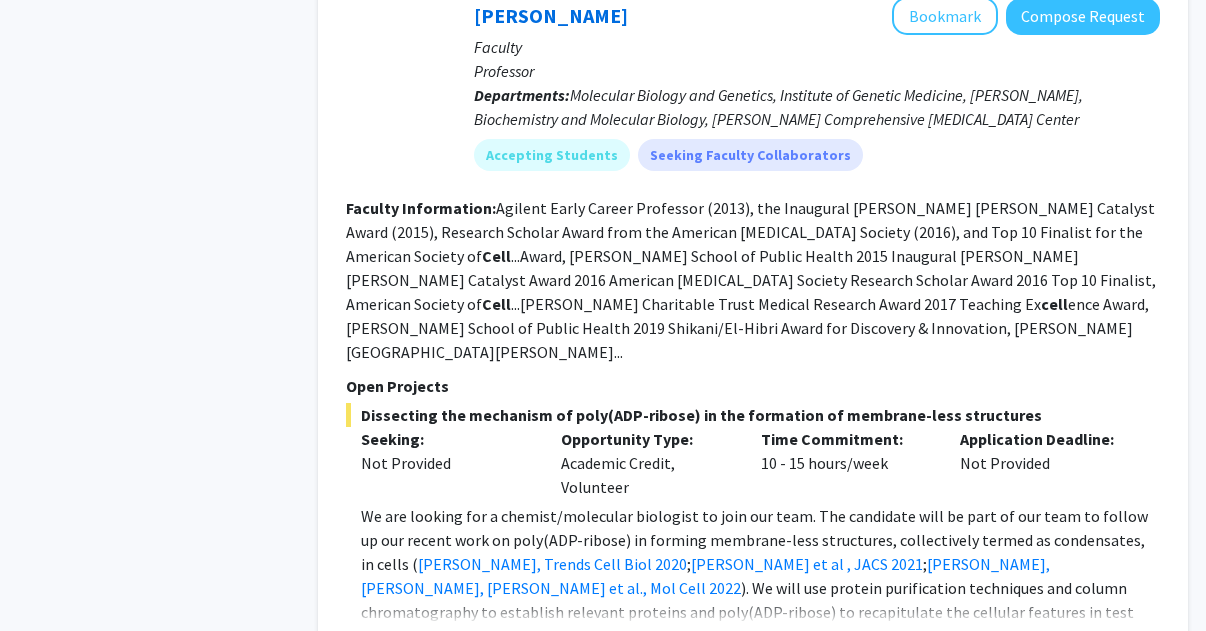 scroll, scrollTop: 3906, scrollLeft: 0, axis: vertical 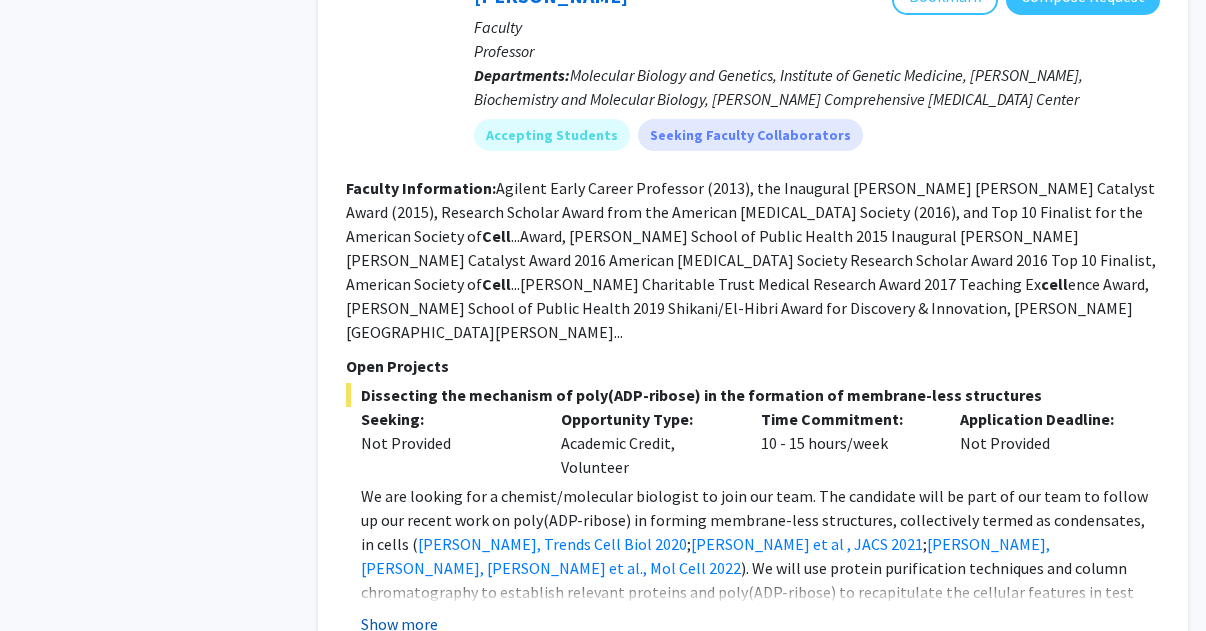 click on "Show more" 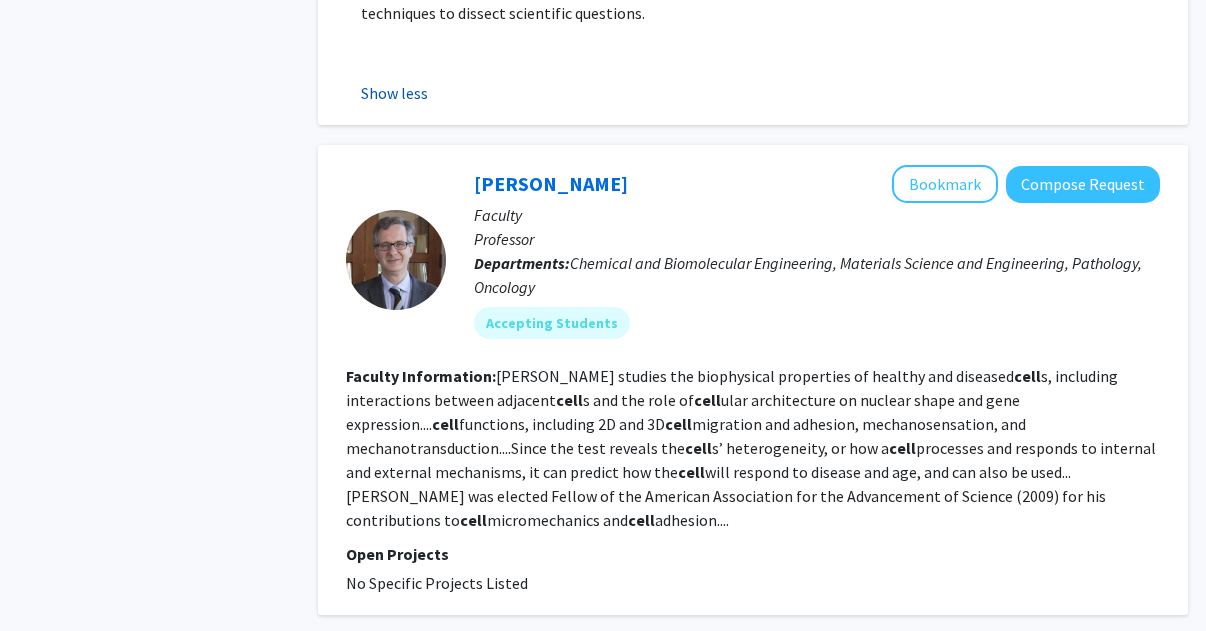 scroll, scrollTop: 4547, scrollLeft: 0, axis: vertical 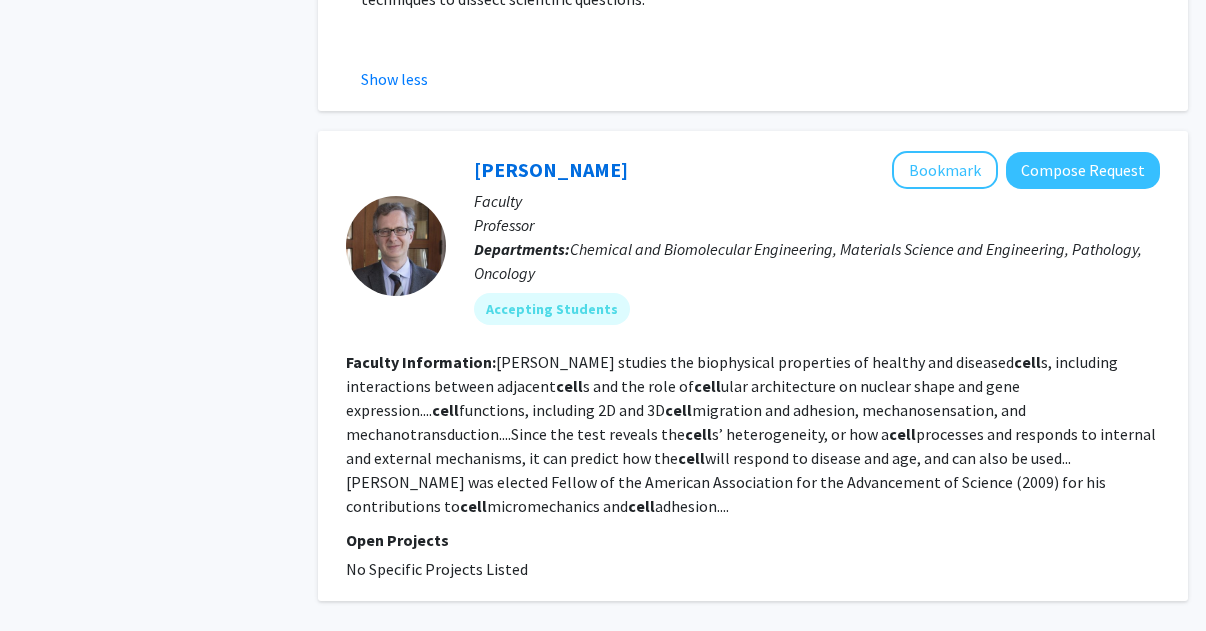 click on "3" 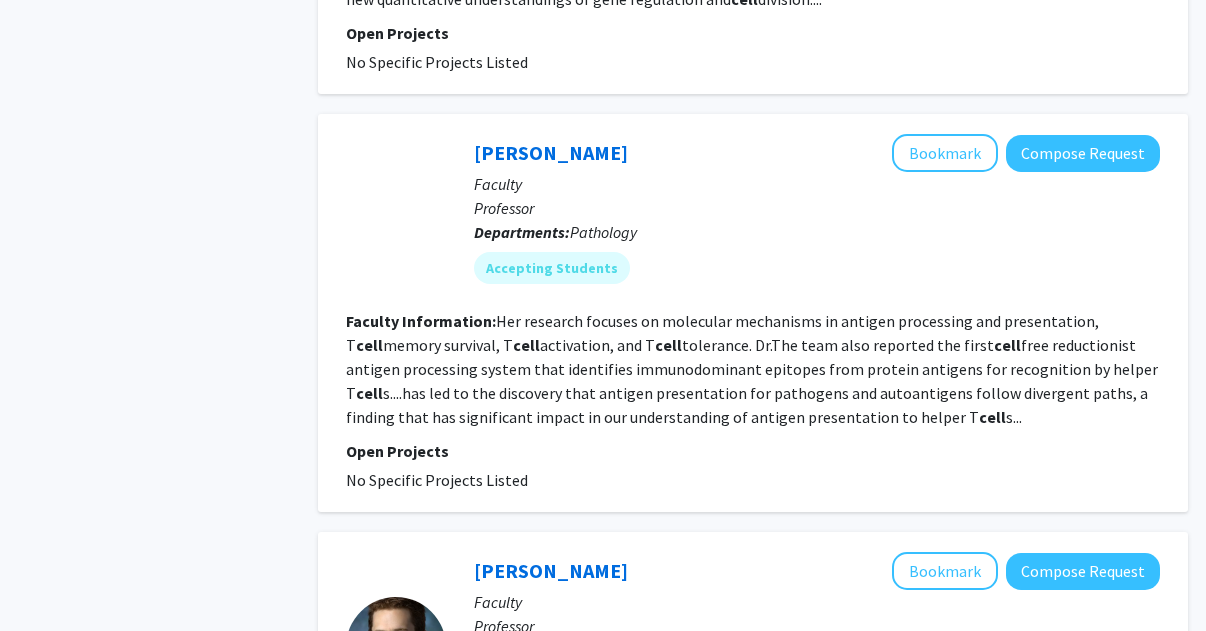 scroll, scrollTop: 1121, scrollLeft: 0, axis: vertical 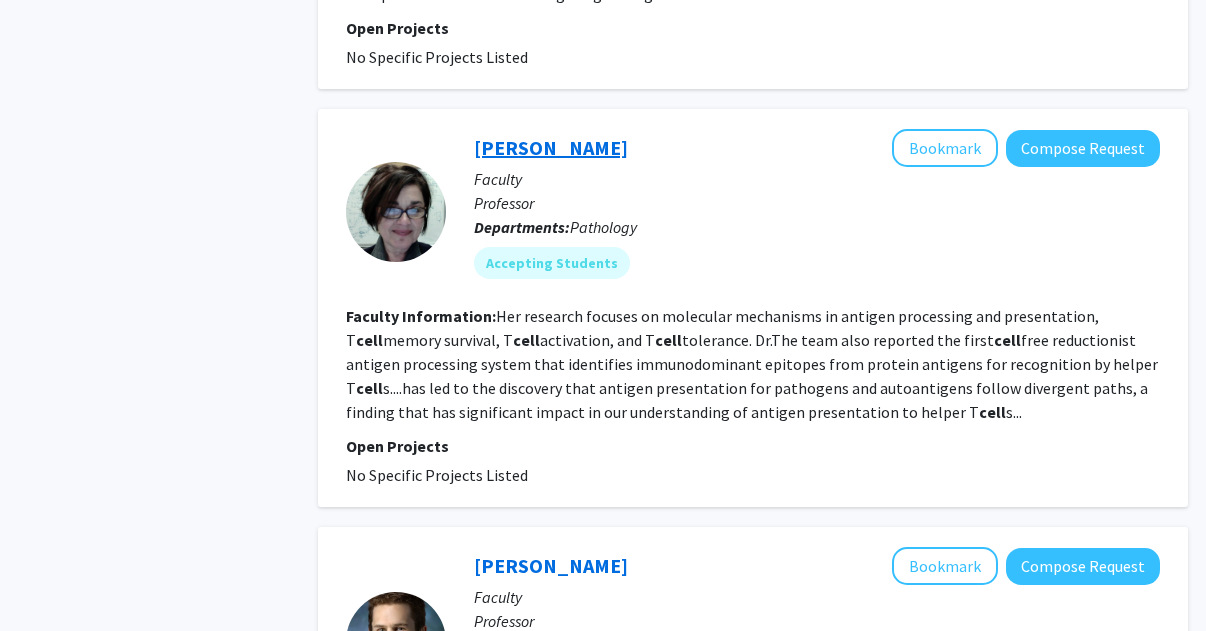 click on "[PERSON_NAME]" 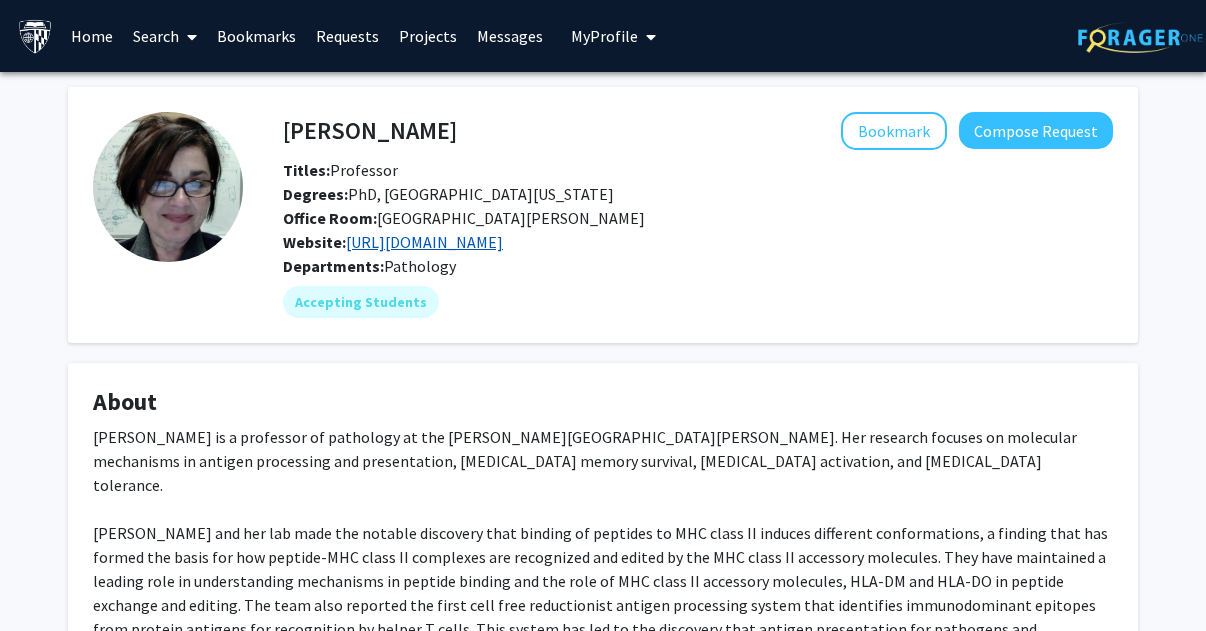 click on "[URL][DOMAIN_NAME]" 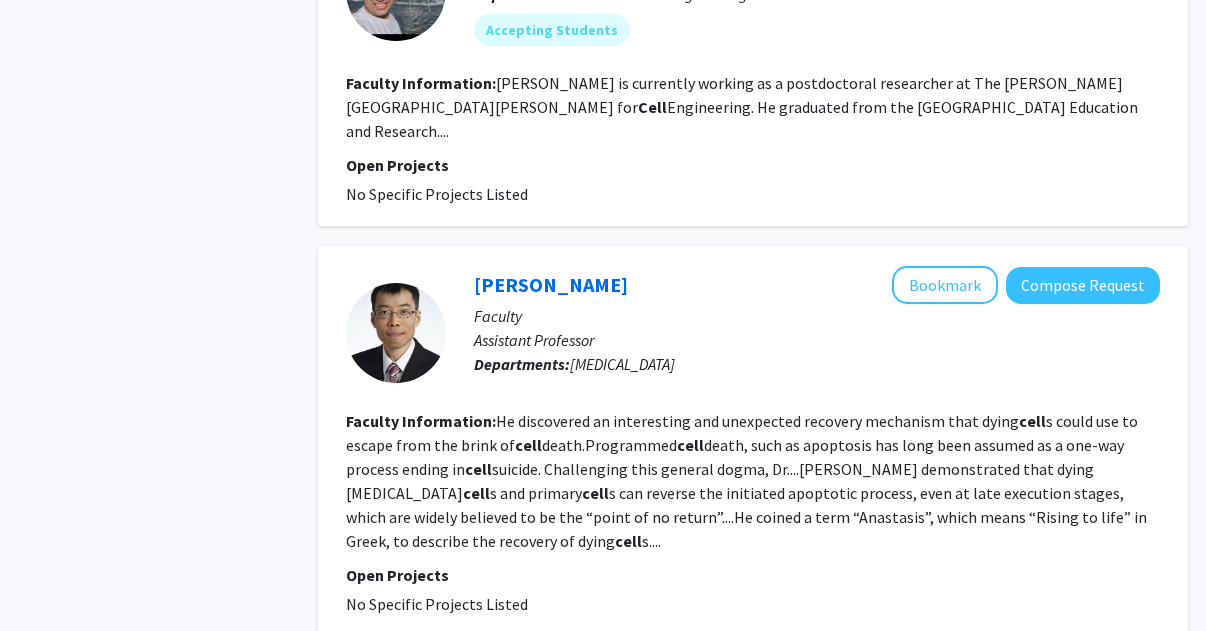 scroll, scrollTop: 3158, scrollLeft: 0, axis: vertical 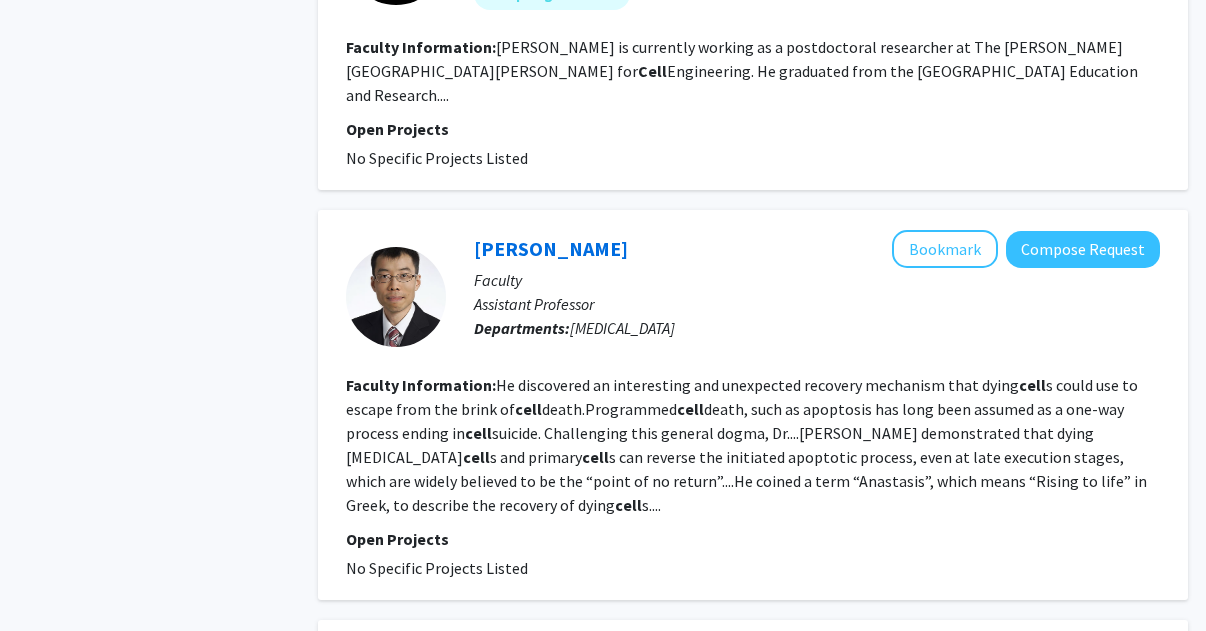 click on "Ho Tang   Bookmark
Compose Request" 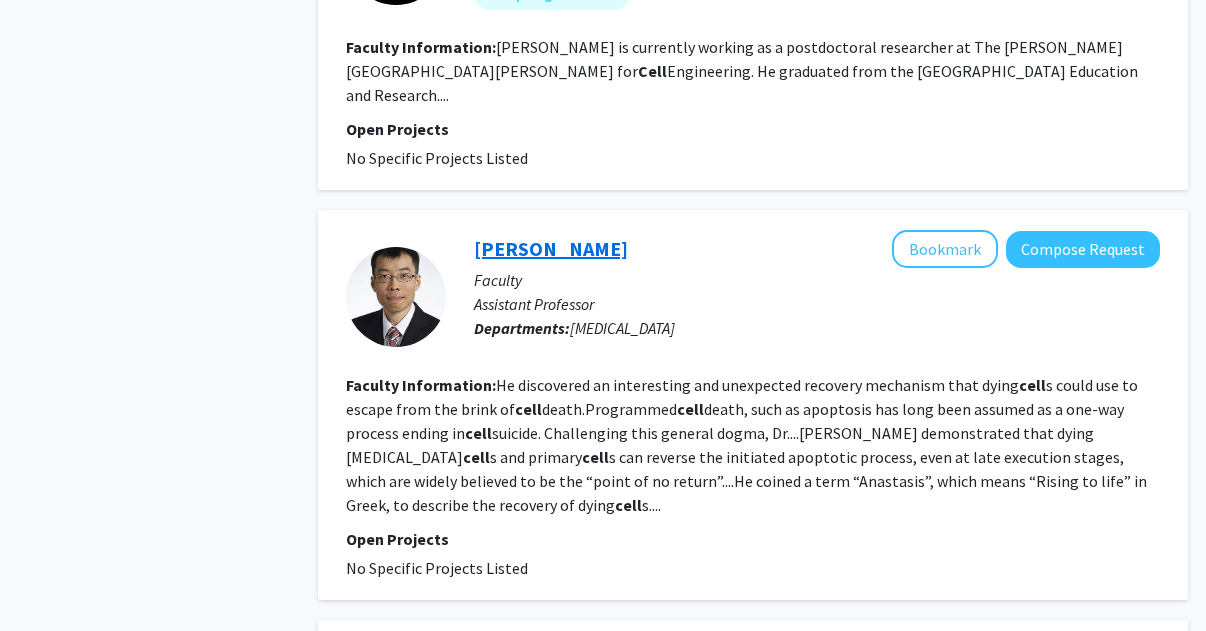 click on "[PERSON_NAME]" 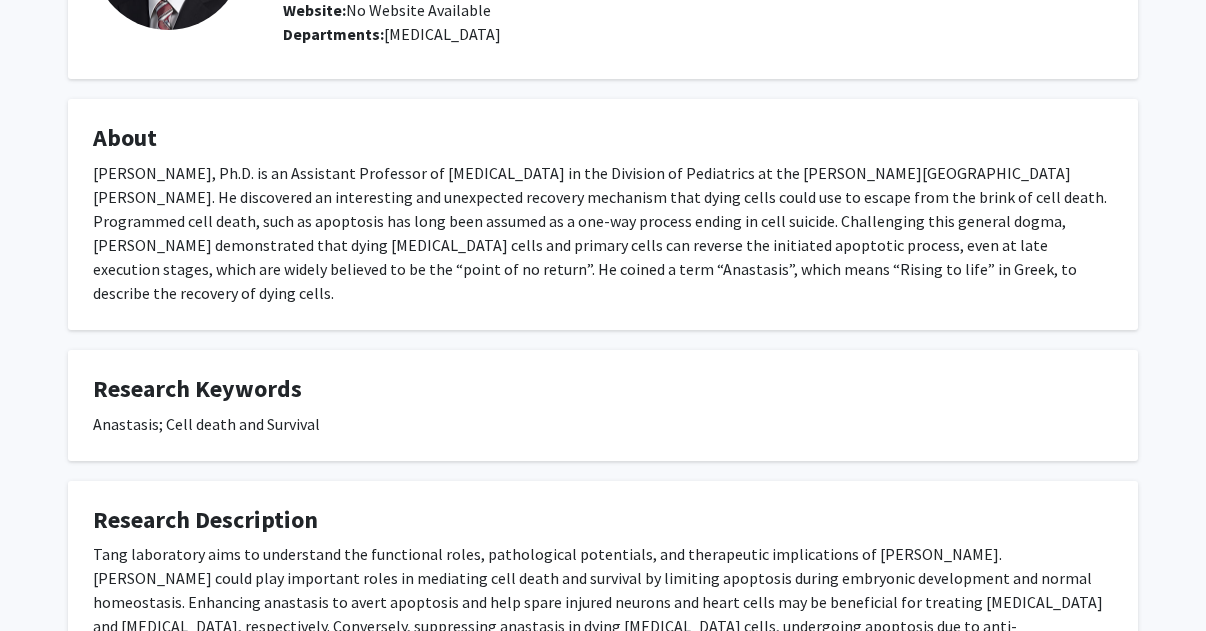 scroll, scrollTop: 413, scrollLeft: 0, axis: vertical 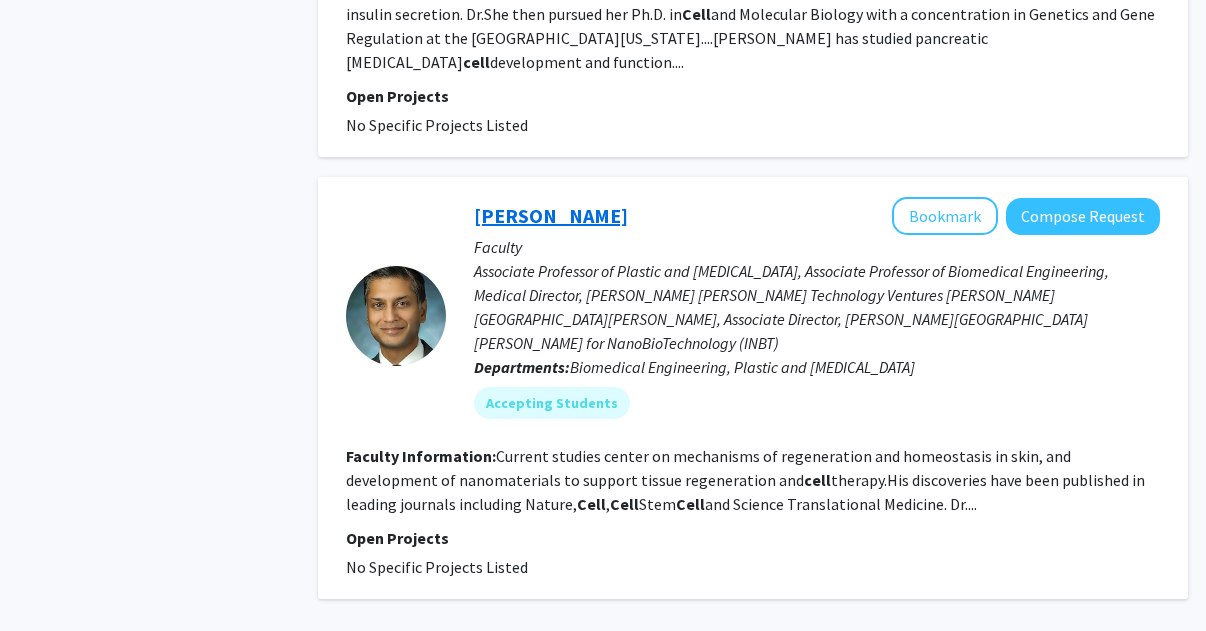 click on "[PERSON_NAME]" 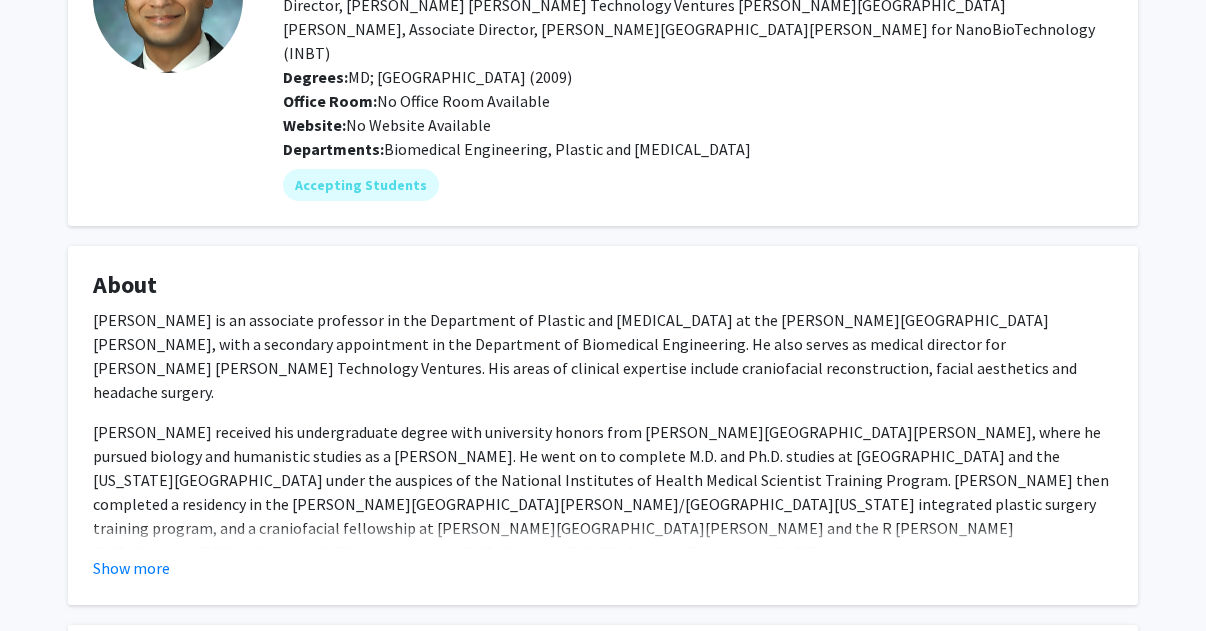 scroll, scrollTop: 220, scrollLeft: 0, axis: vertical 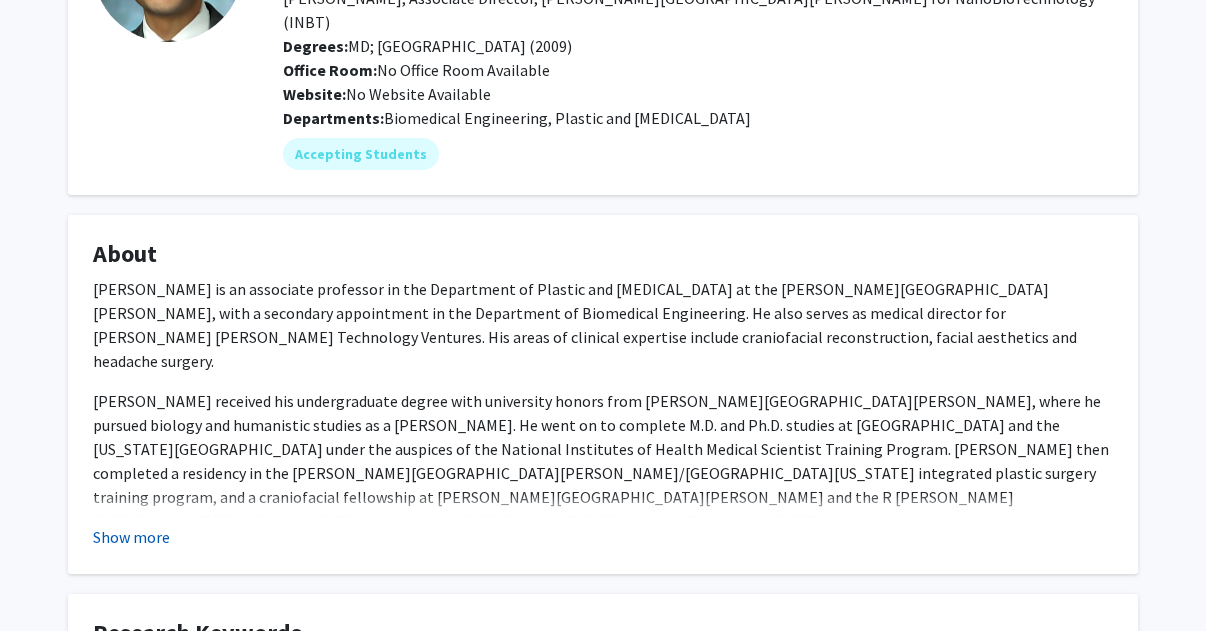 click on "Show more" 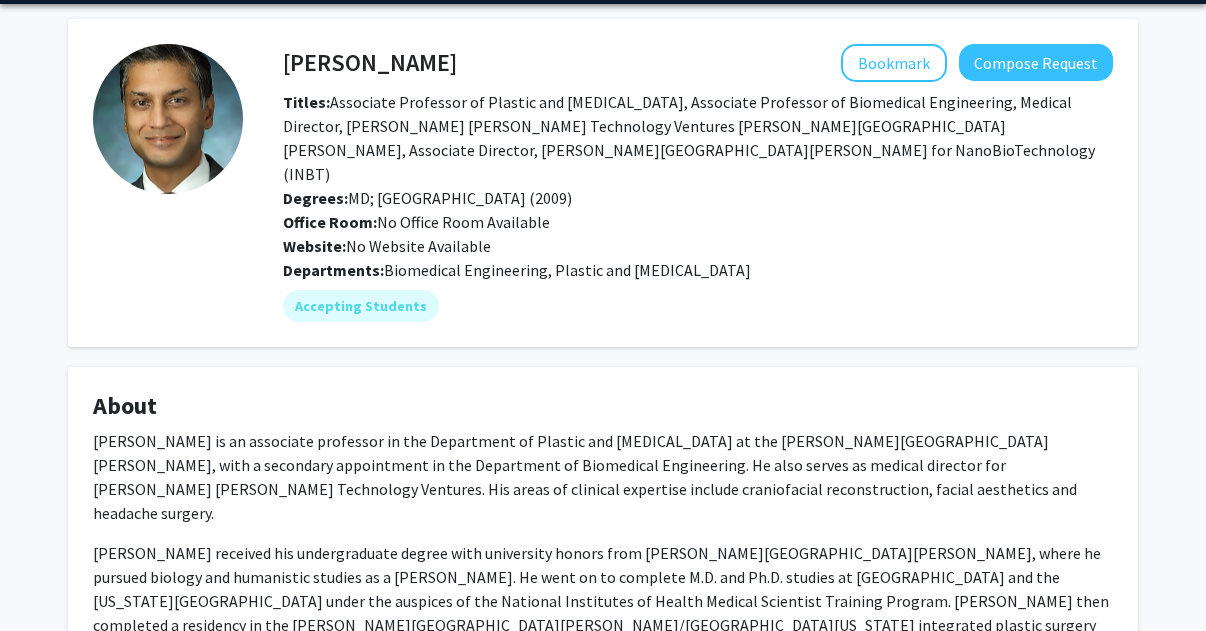 scroll, scrollTop: 0, scrollLeft: 0, axis: both 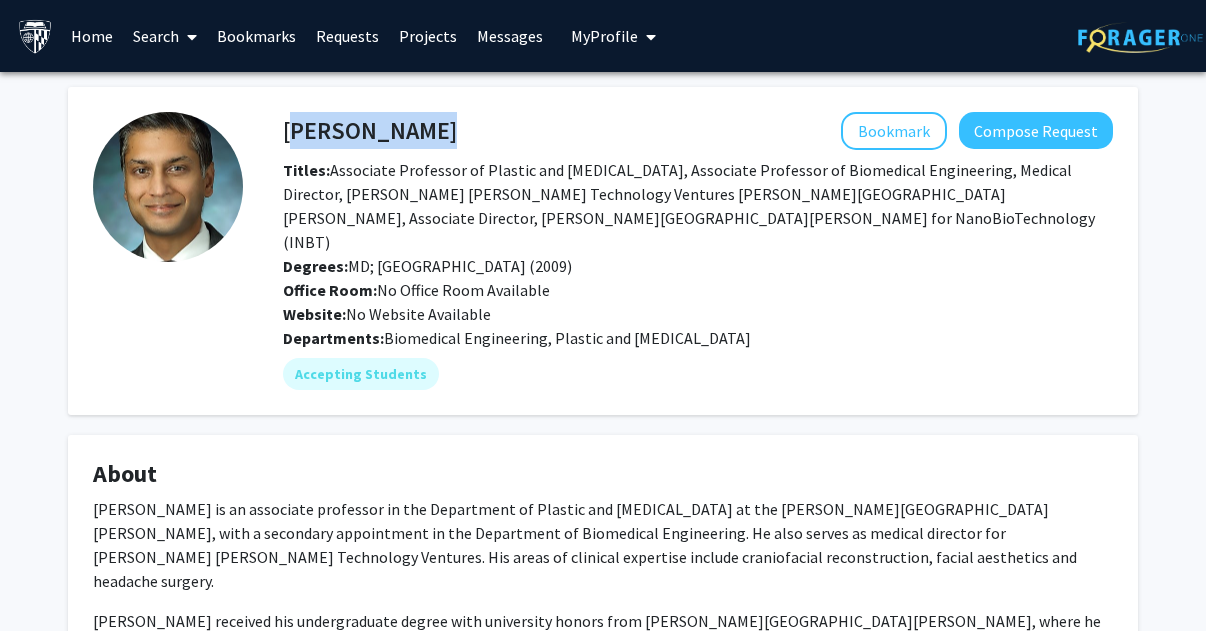 drag, startPoint x: 309, startPoint y: 126, endPoint x: 545, endPoint y: 126, distance: 236 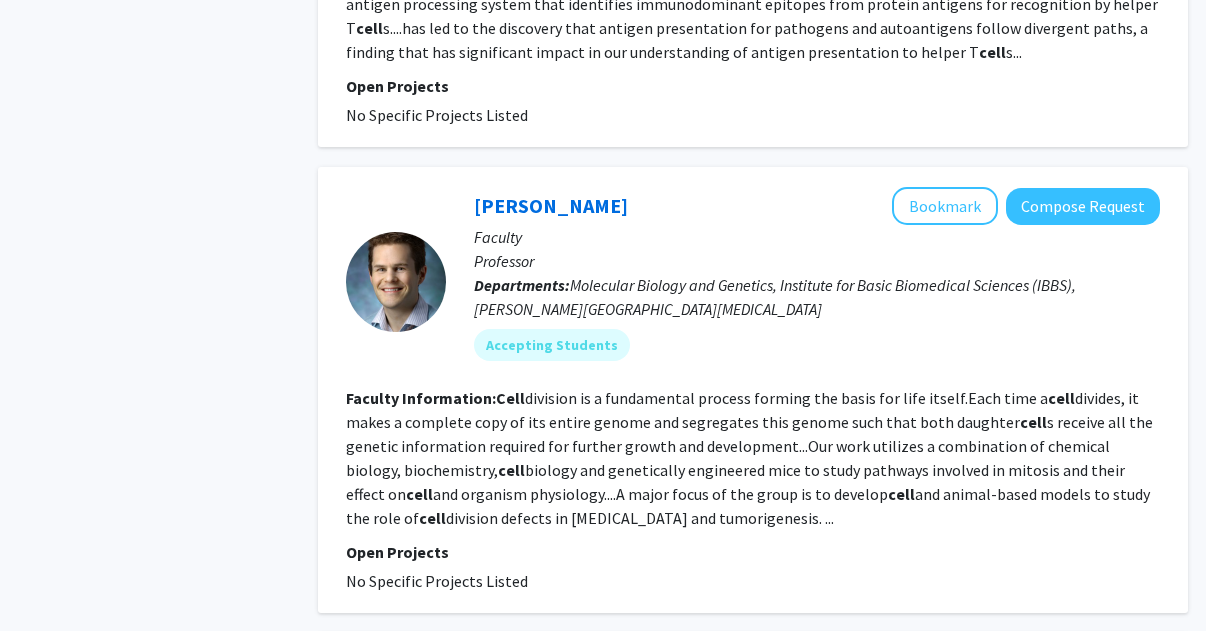 scroll, scrollTop: 1482, scrollLeft: 0, axis: vertical 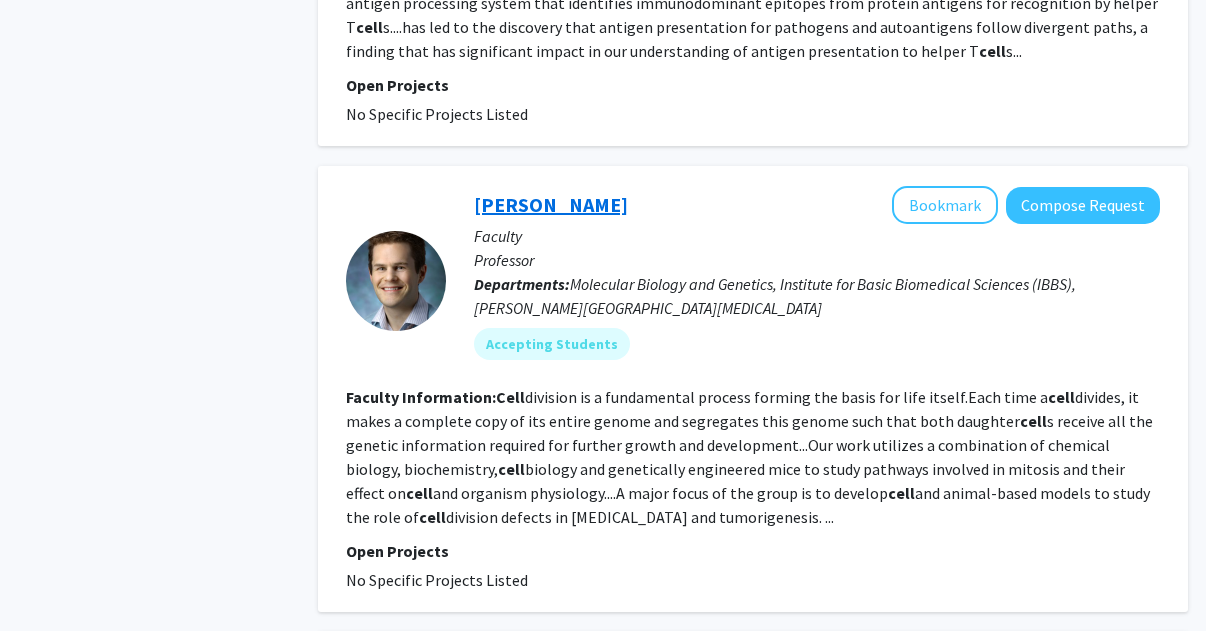 click on "[PERSON_NAME]" 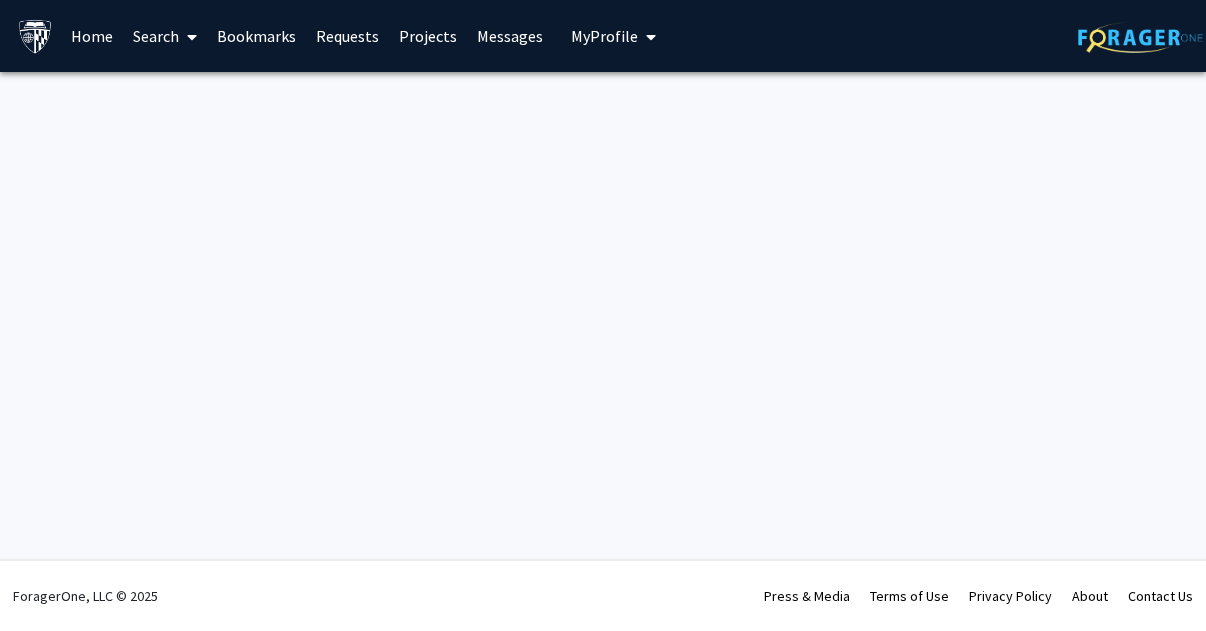 scroll, scrollTop: 0, scrollLeft: 0, axis: both 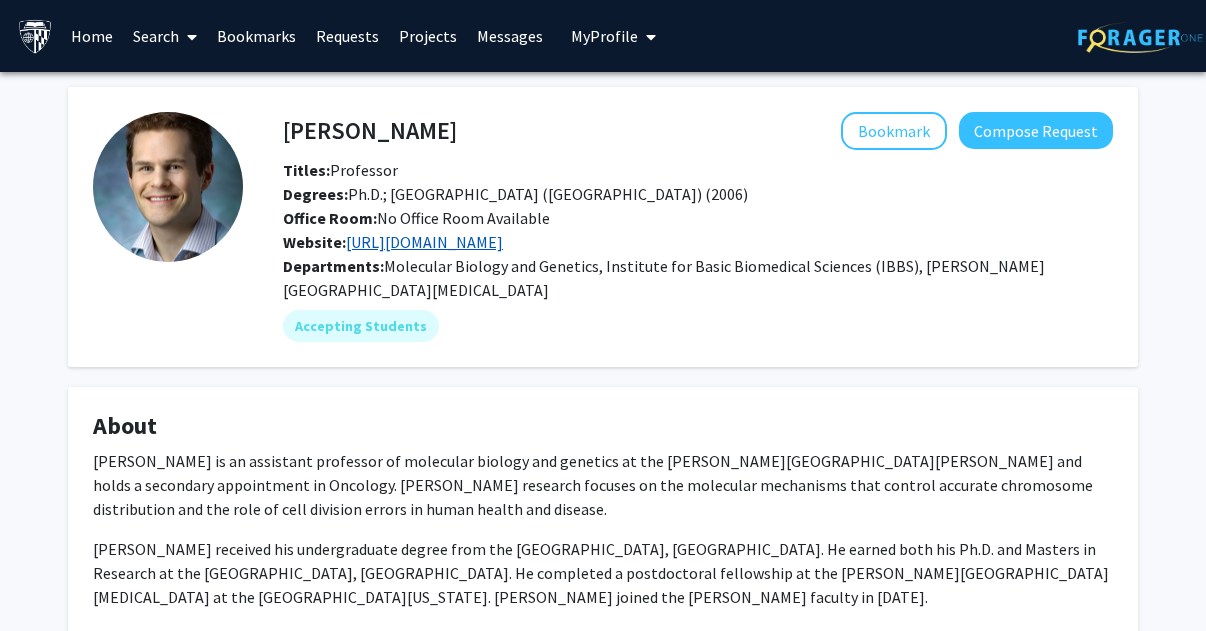 click on "[URL][DOMAIN_NAME]" 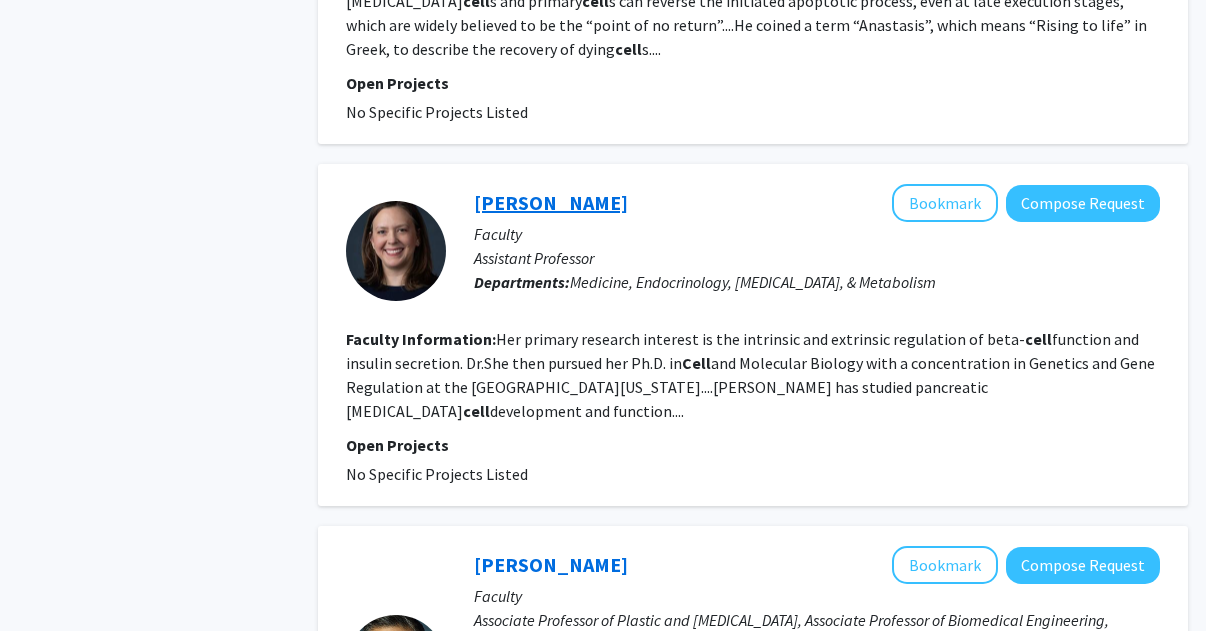 scroll, scrollTop: 3618, scrollLeft: 0, axis: vertical 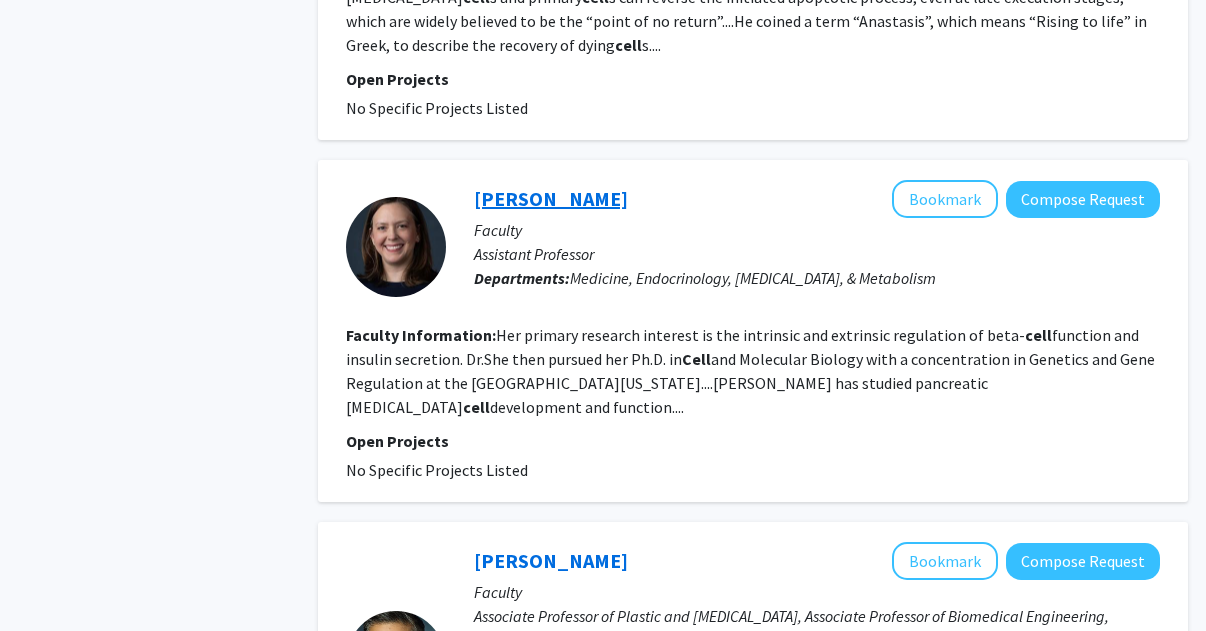 click on "[PERSON_NAME]" 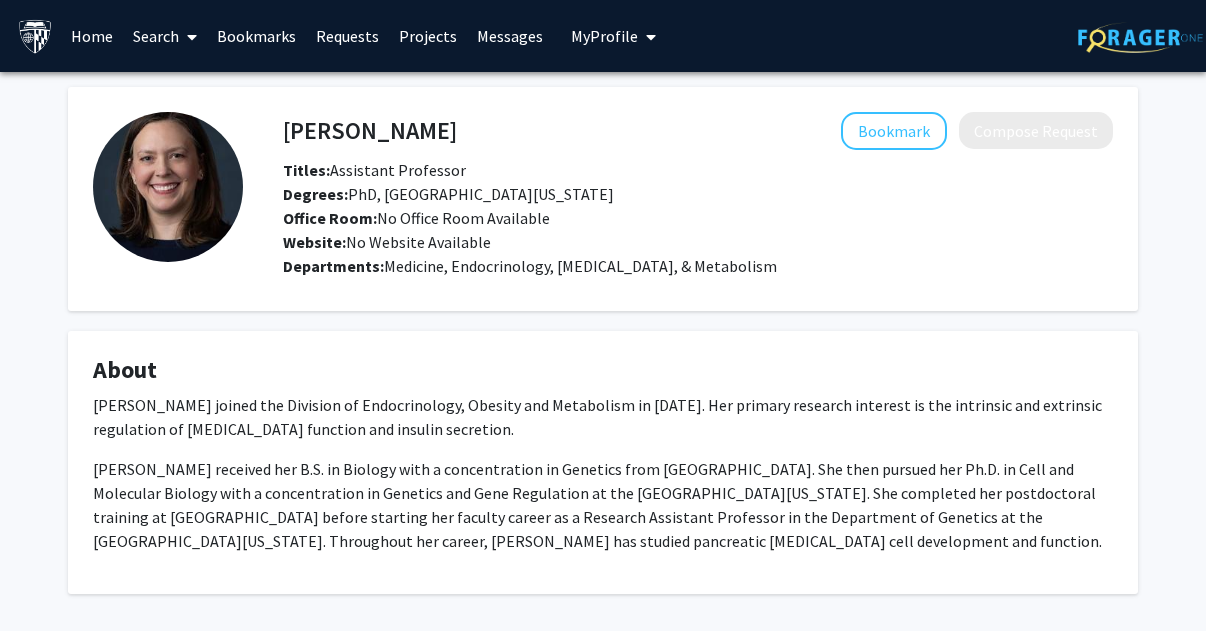 scroll, scrollTop: 88, scrollLeft: 0, axis: vertical 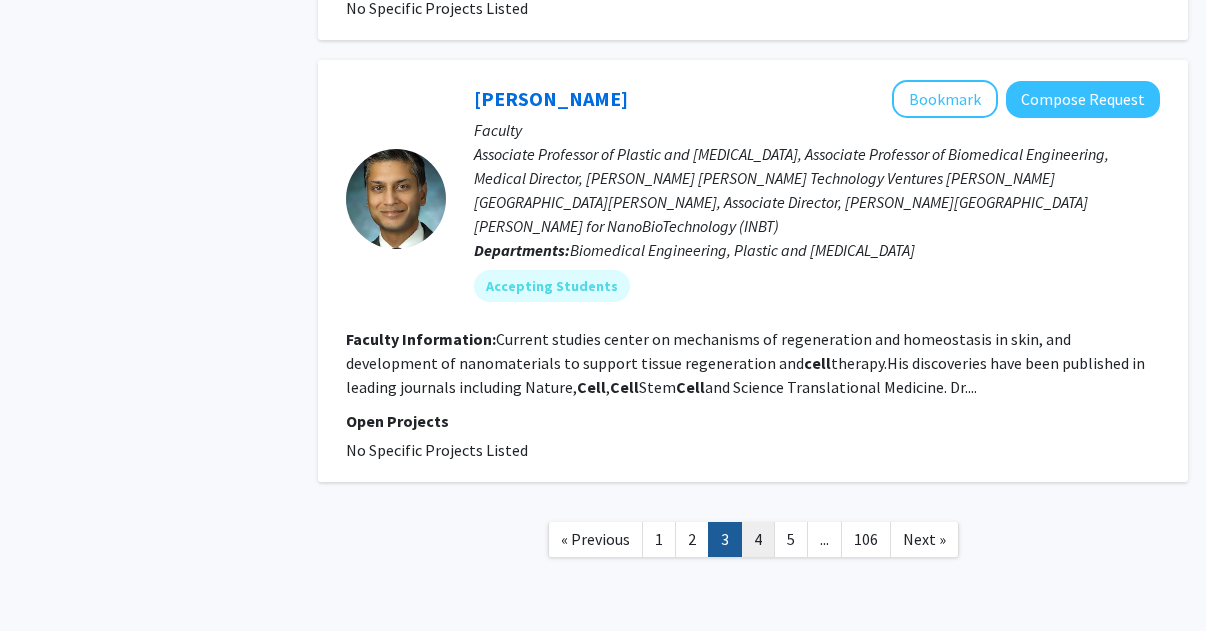 click on "4" 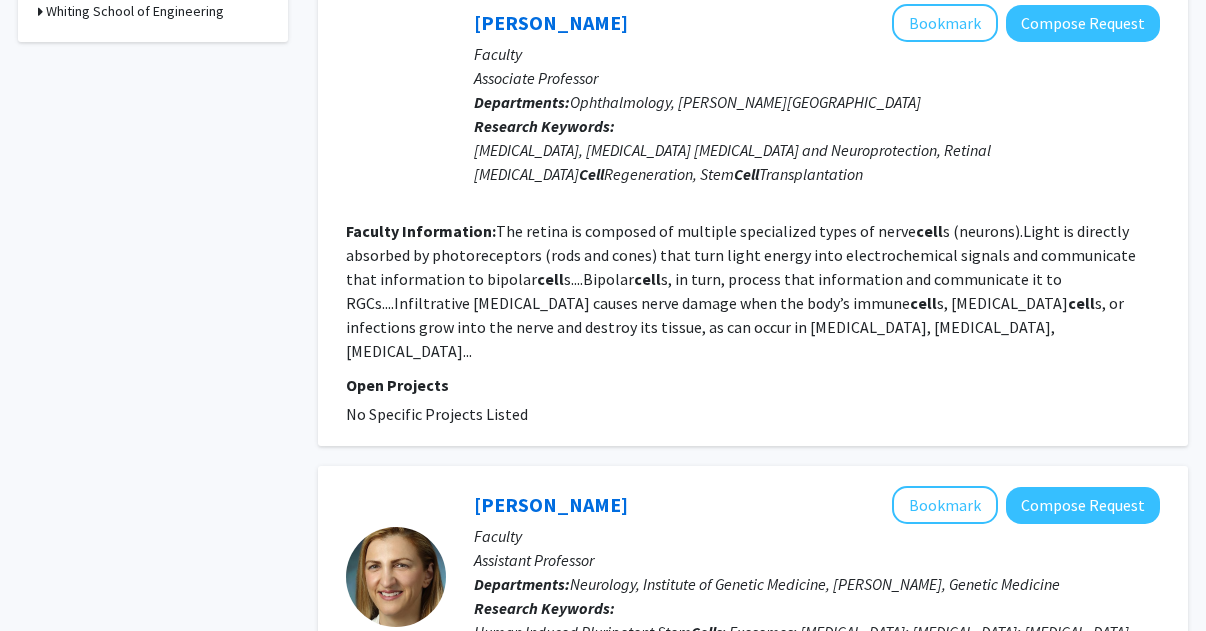 scroll, scrollTop: 1059, scrollLeft: 0, axis: vertical 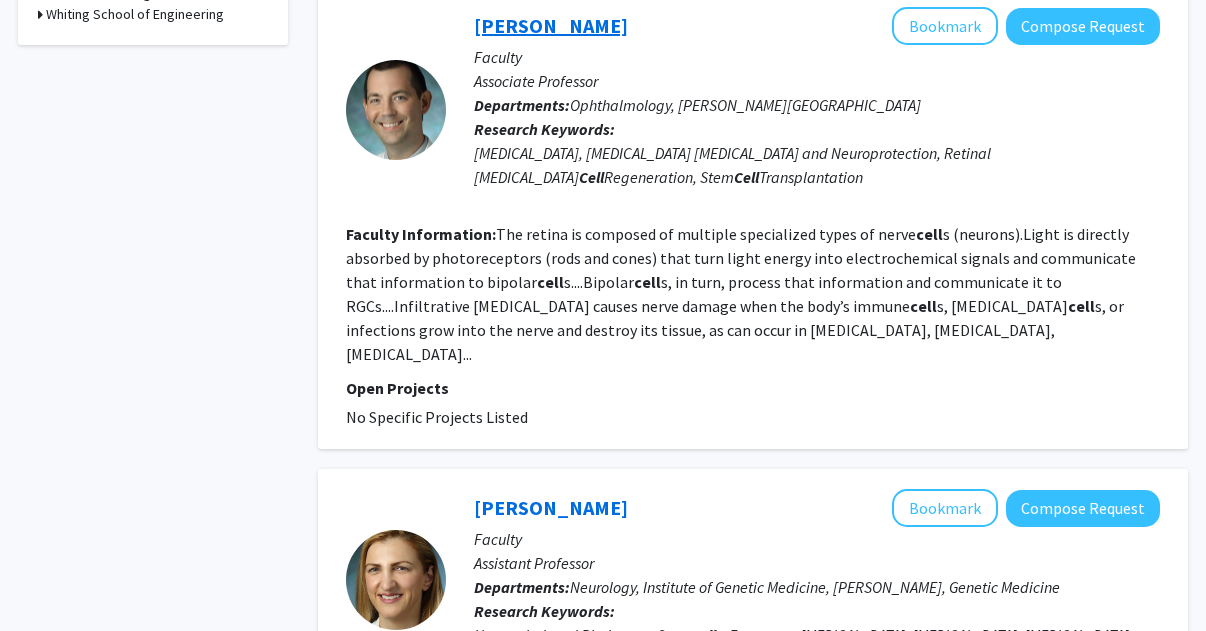 click on "[PERSON_NAME]" 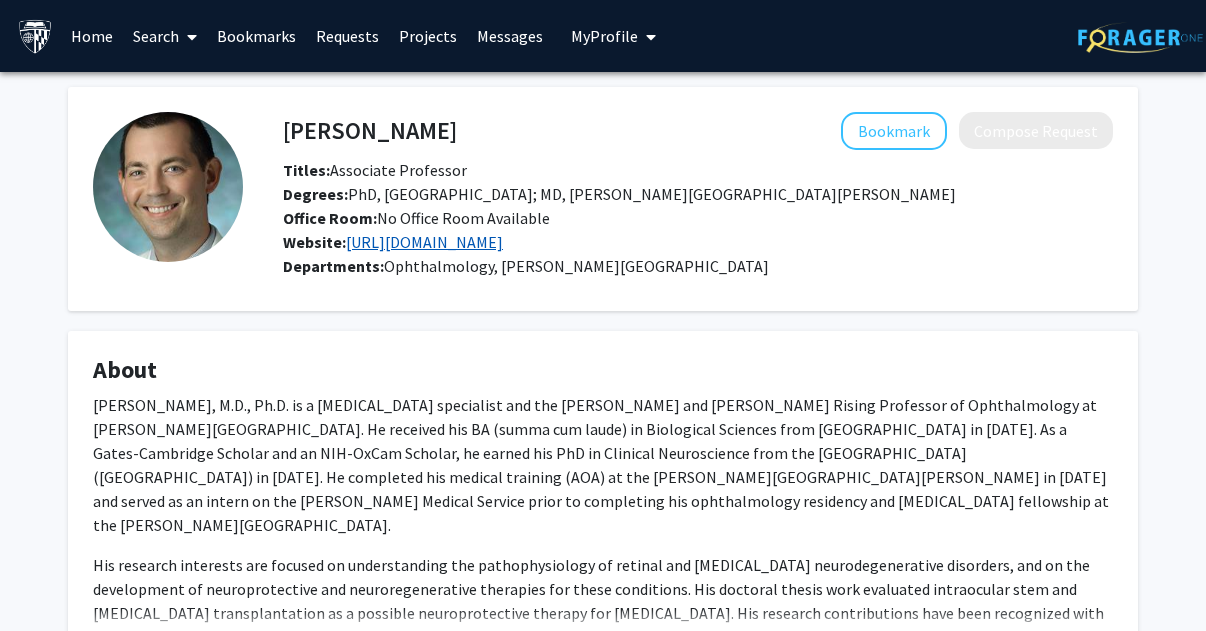 click on "[URL][DOMAIN_NAME]" 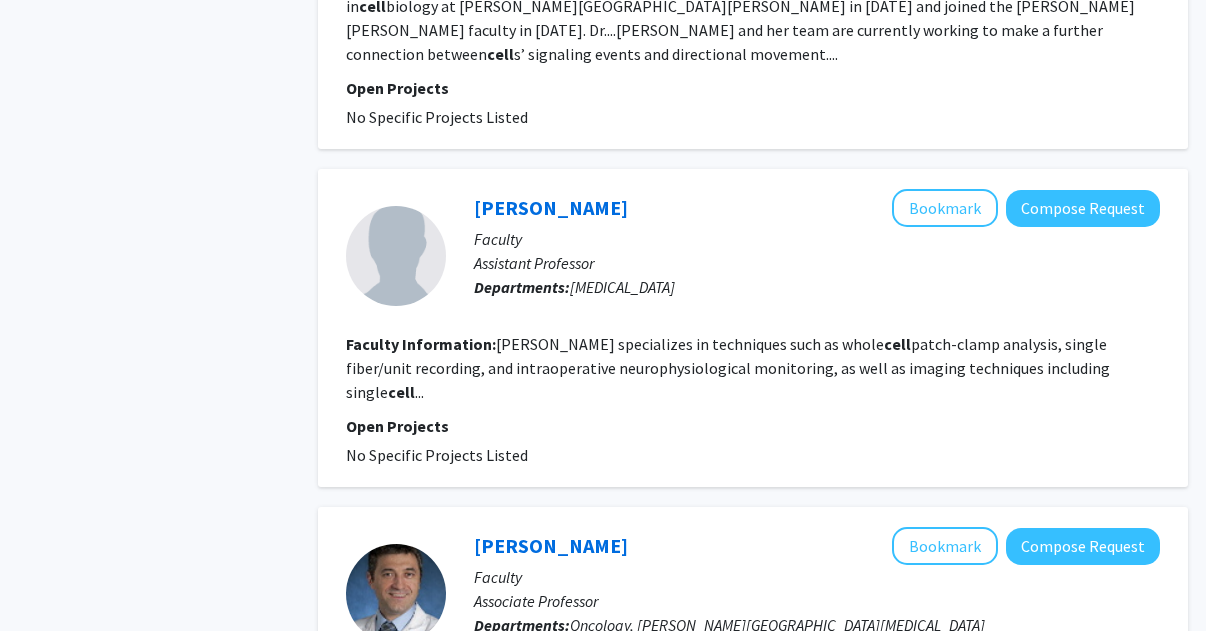 scroll, scrollTop: 2208, scrollLeft: 0, axis: vertical 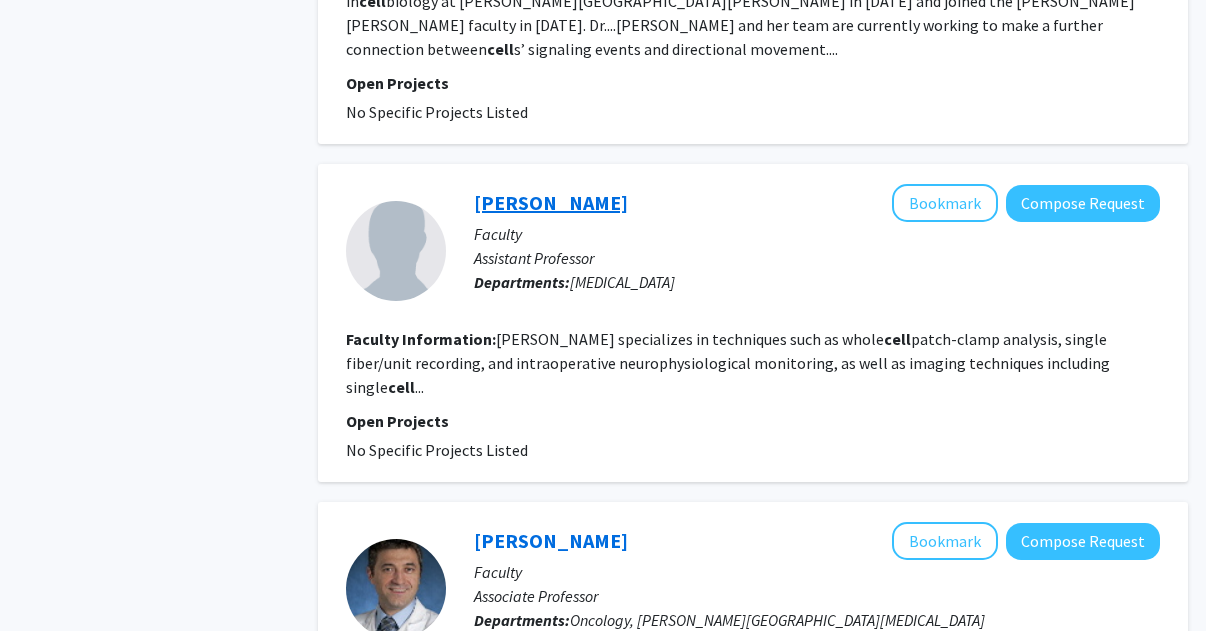 click on "[PERSON_NAME]" 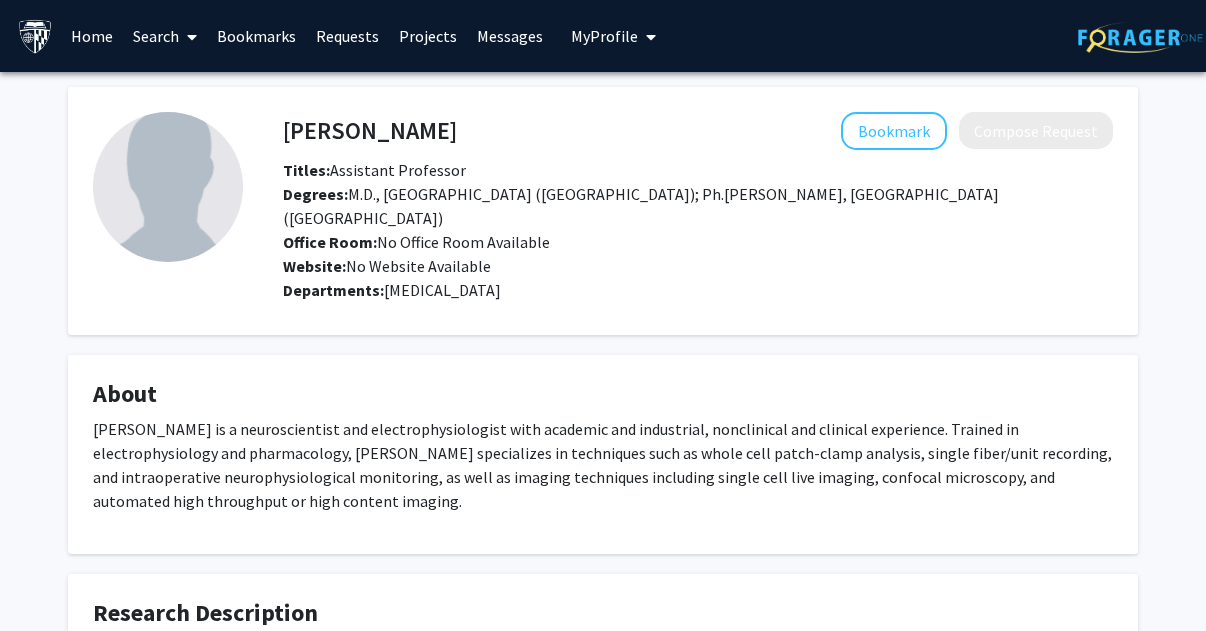 scroll, scrollTop: 178, scrollLeft: 0, axis: vertical 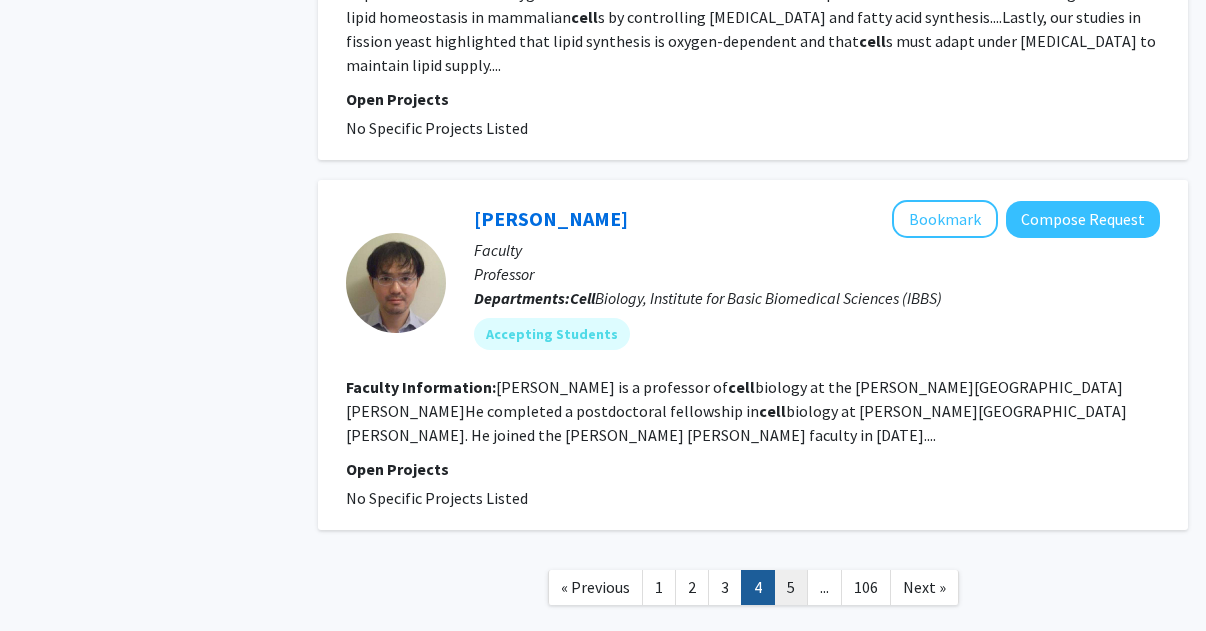 click on "5" 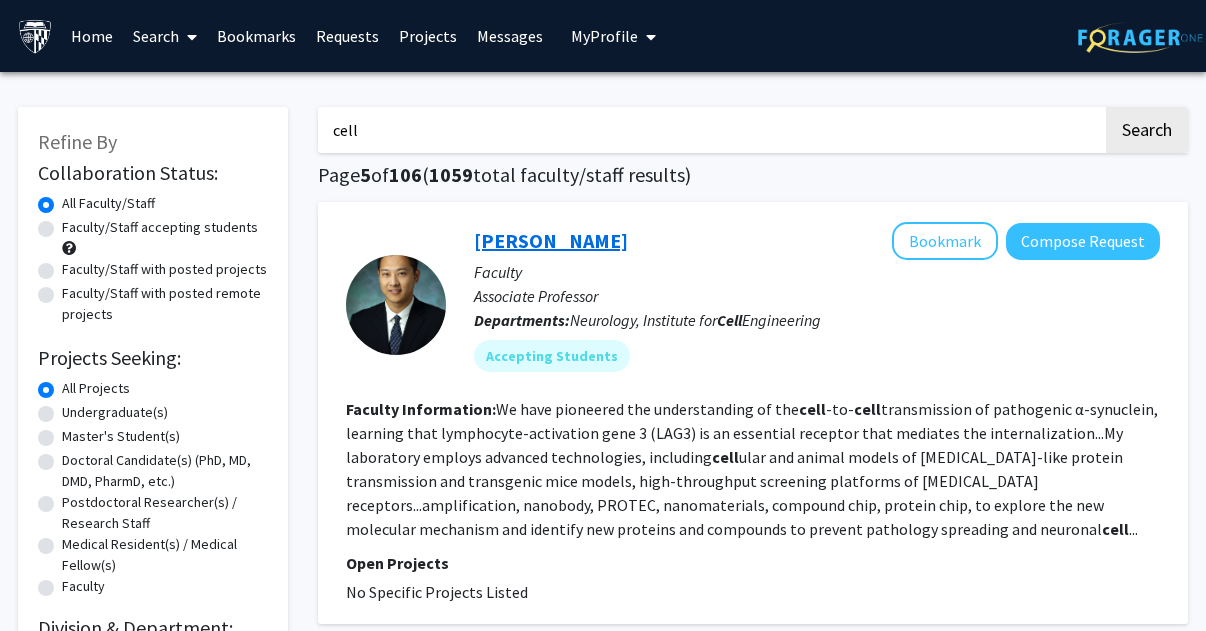 click on "[PERSON_NAME]" 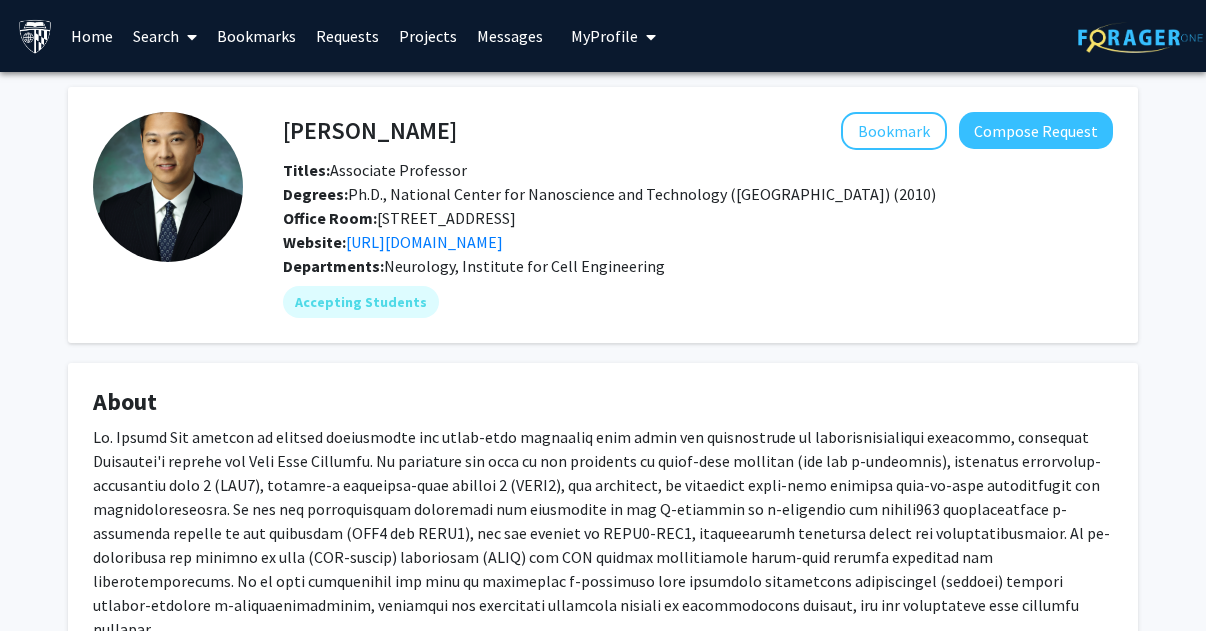 scroll, scrollTop: 130, scrollLeft: 0, axis: vertical 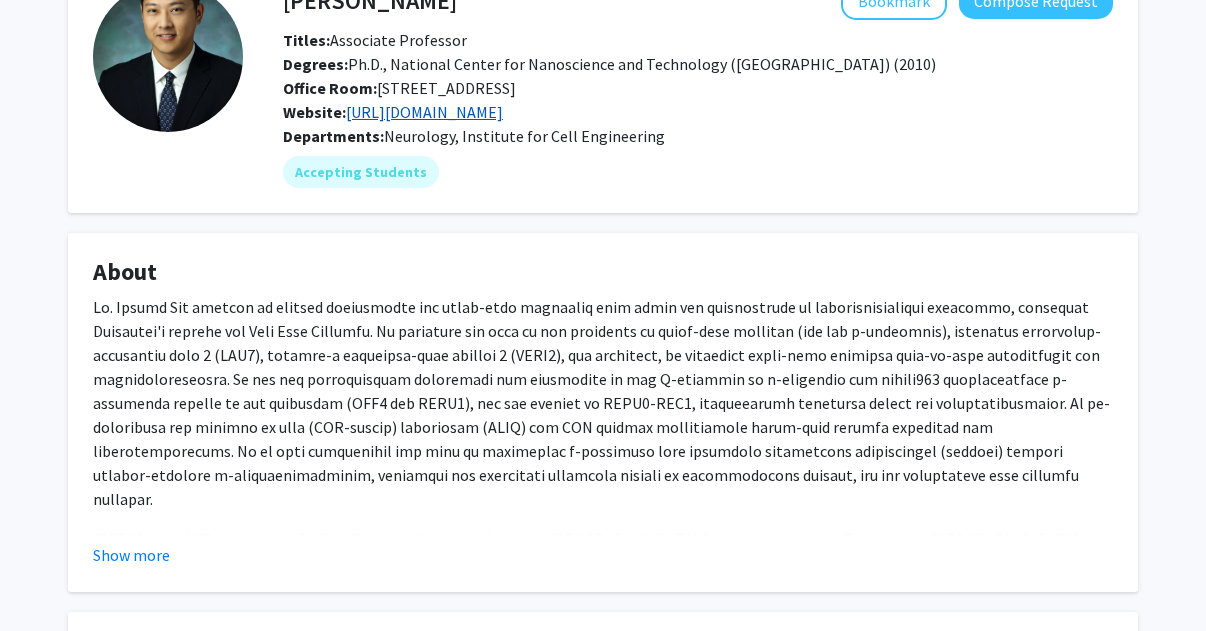 click on "[URL][DOMAIN_NAME]" 